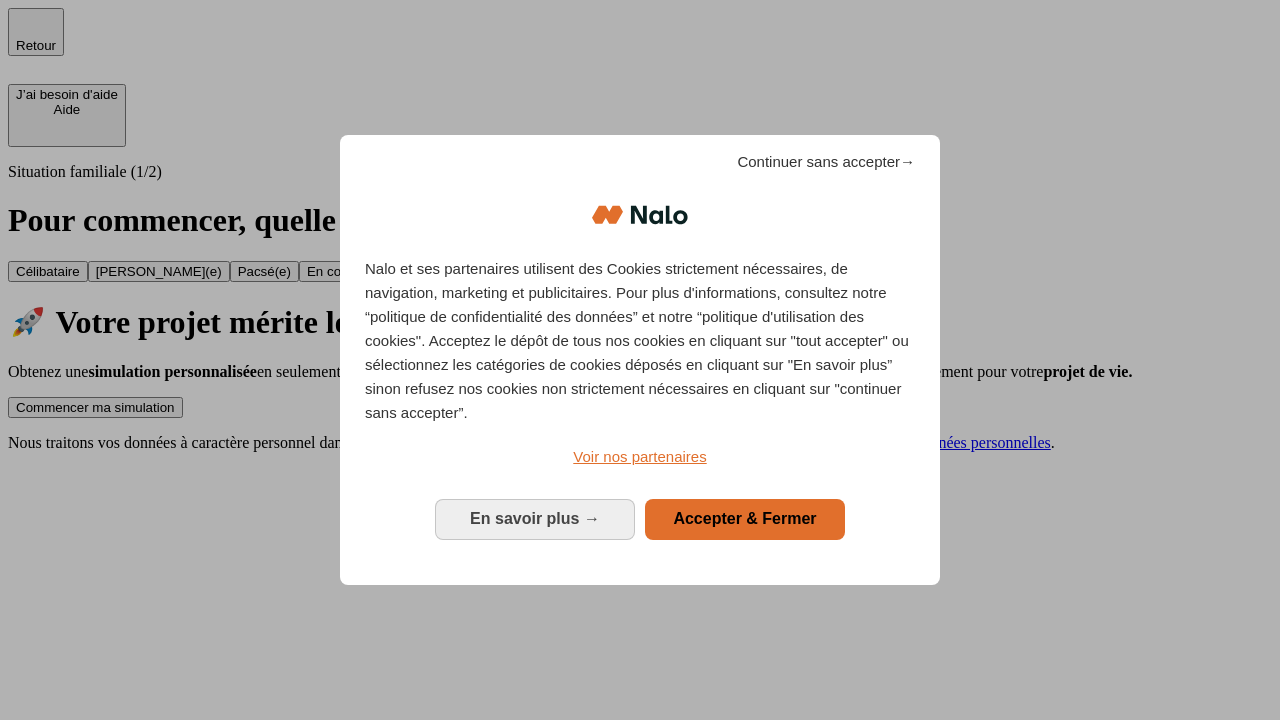 scroll, scrollTop: 0, scrollLeft: 0, axis: both 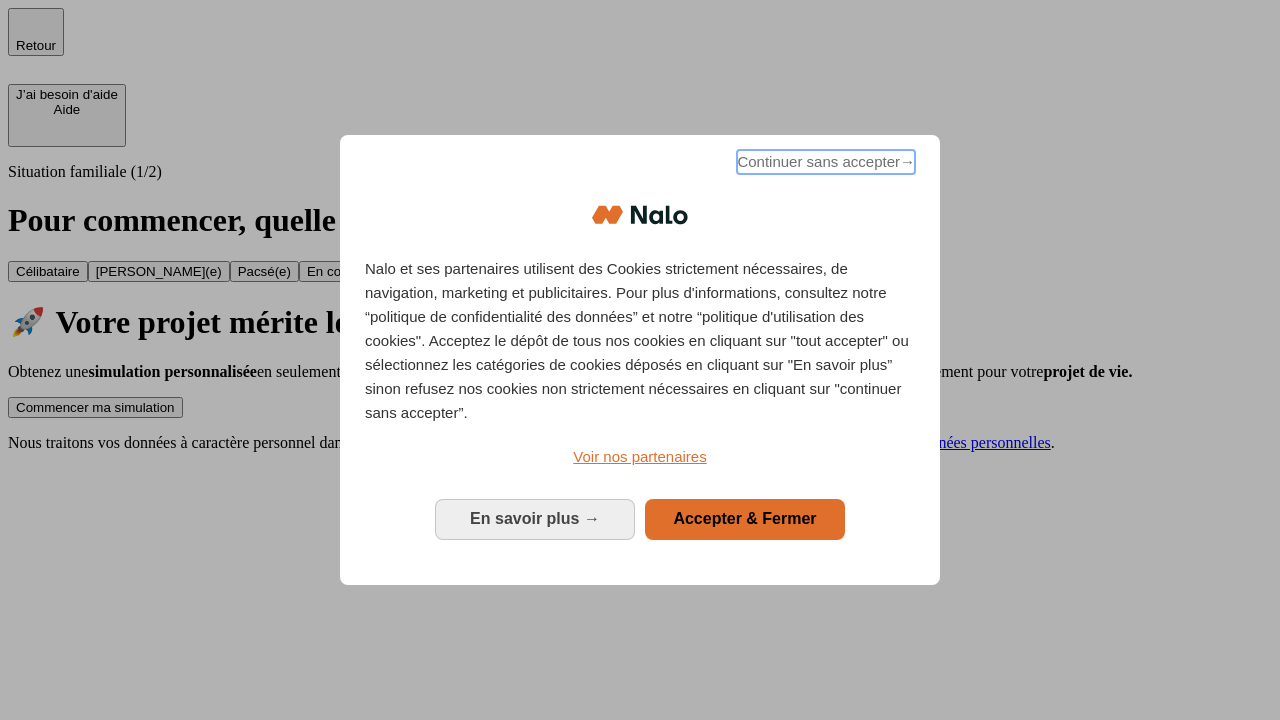 click on "Continuer sans accepter  →" at bounding box center (826, 162) 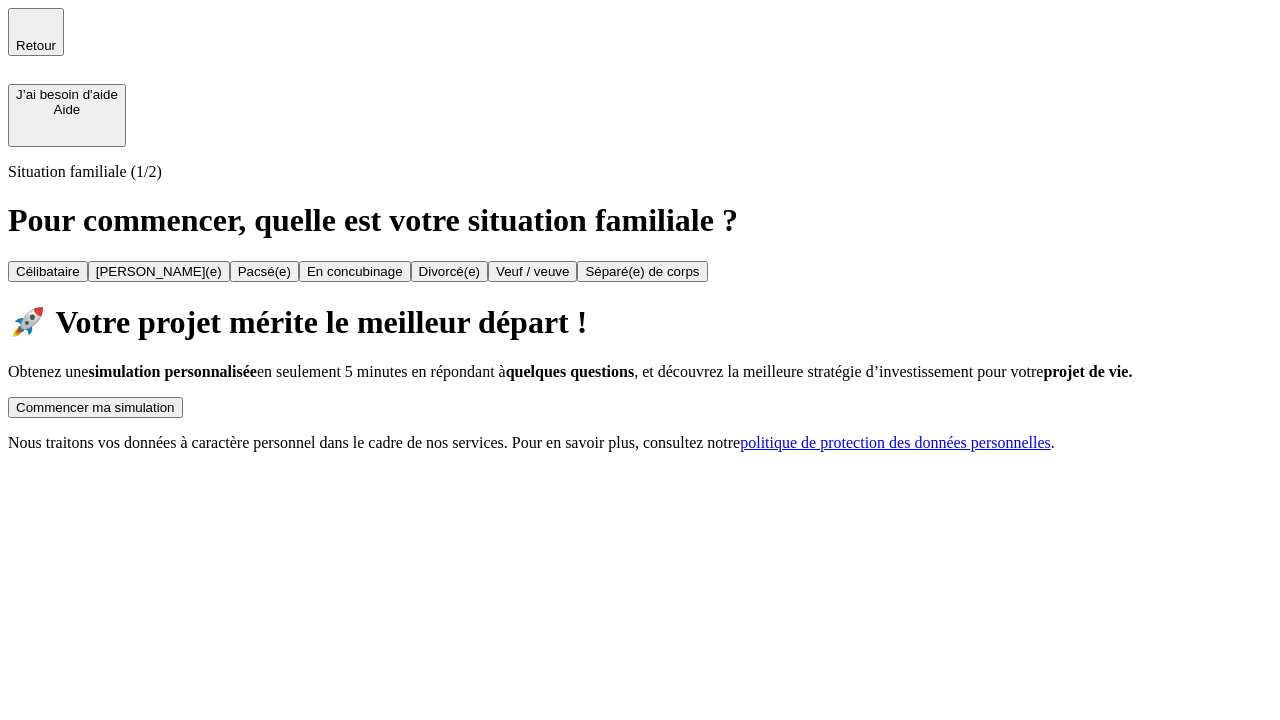 click on "Commencer ma simulation" at bounding box center [95, 407] 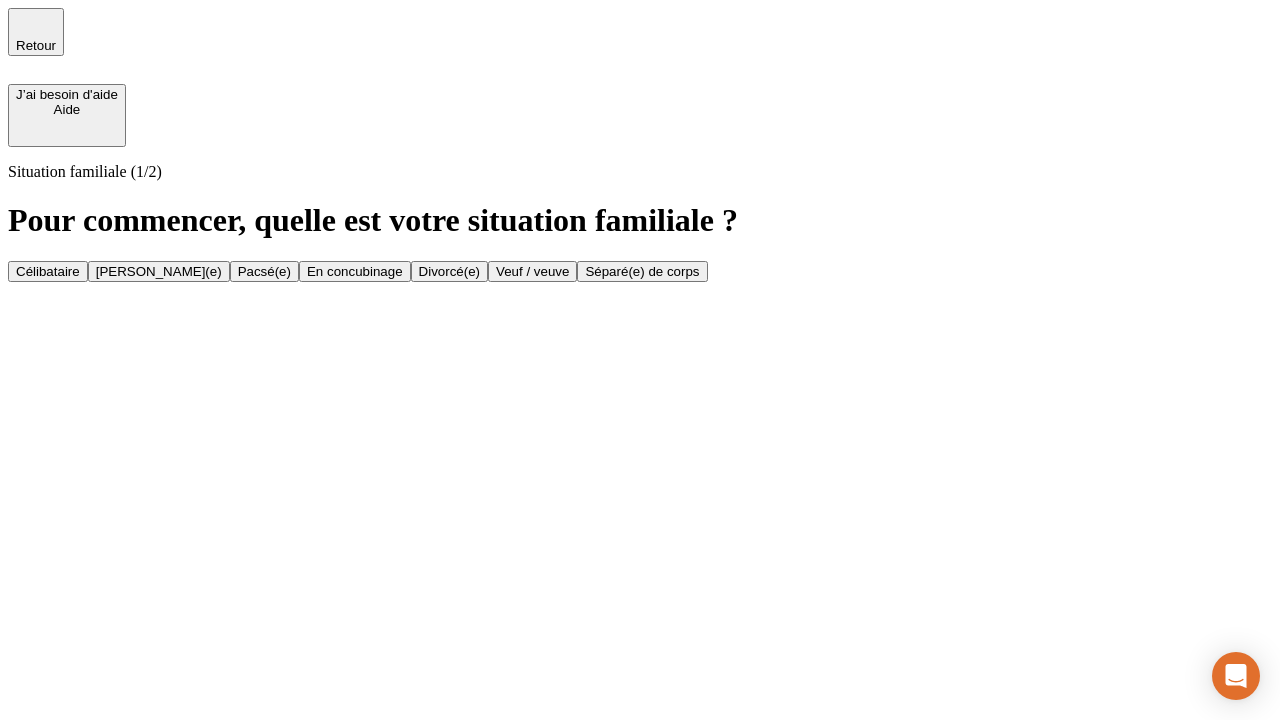 click on "Veuf / veuve" at bounding box center (532, 271) 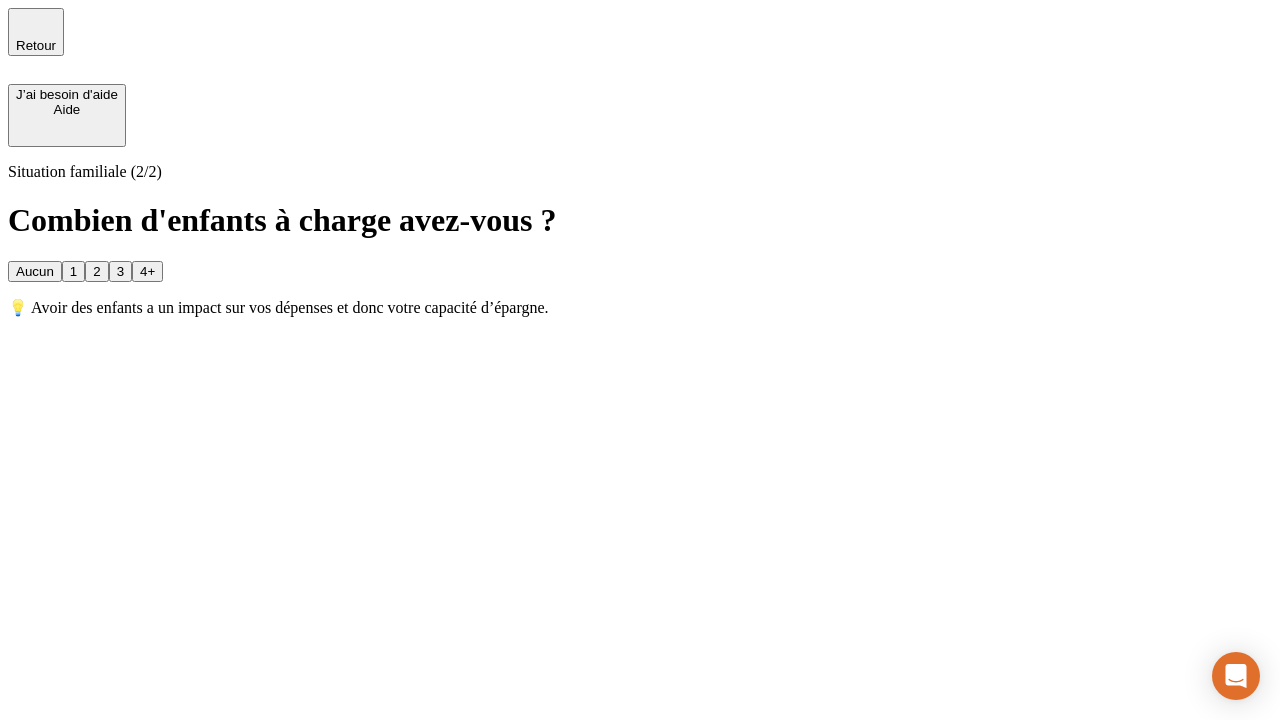 click on "Aucun" at bounding box center (35, 271) 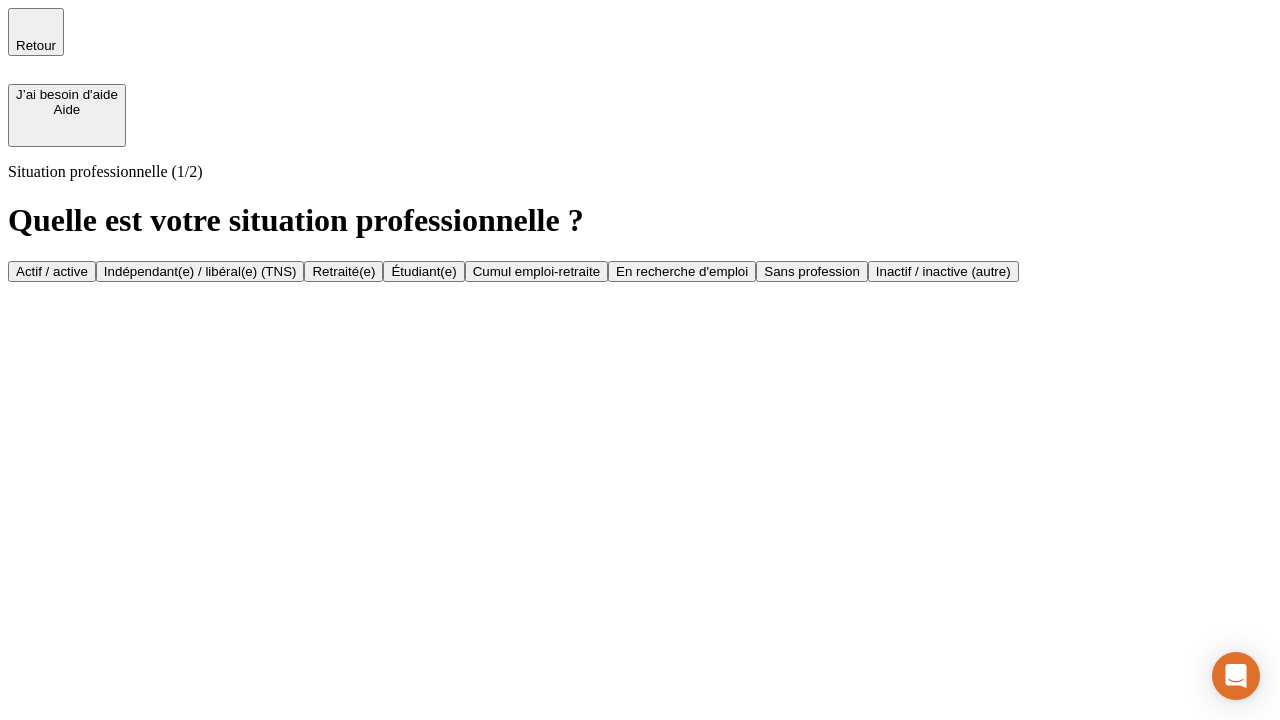 click on "Retraité(e)" at bounding box center (343, 271) 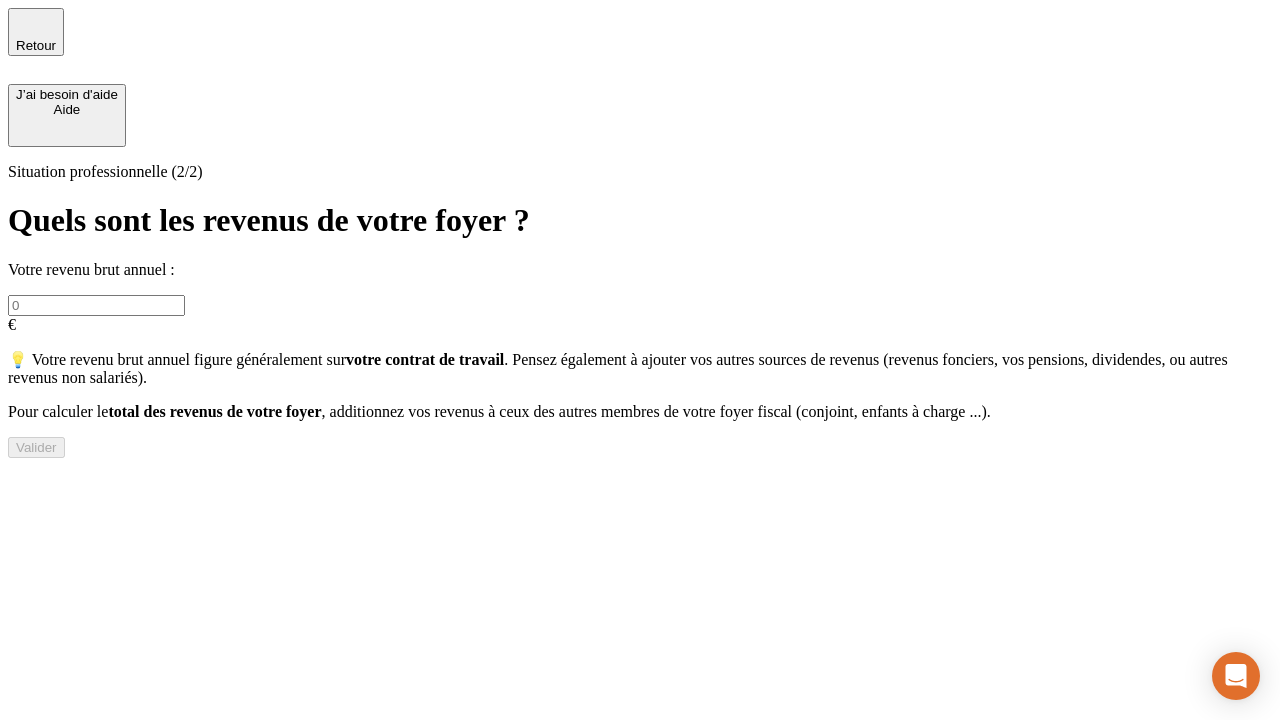 click at bounding box center (96, 305) 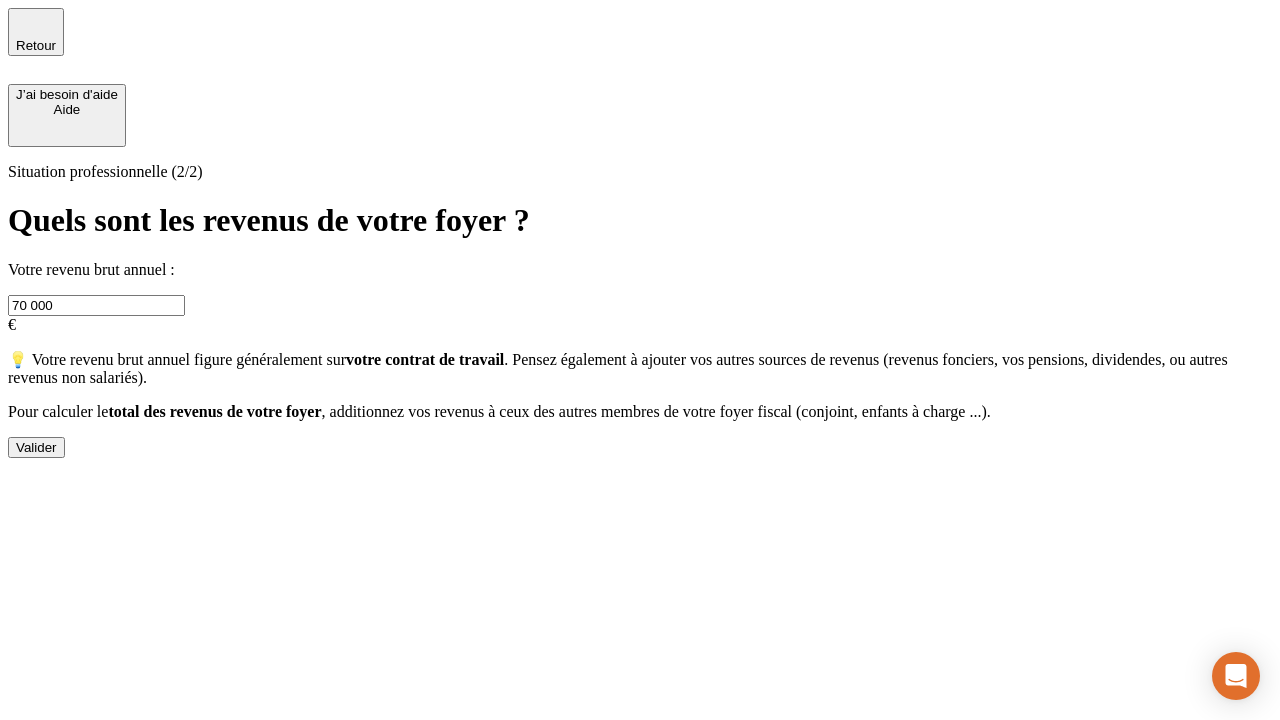 click on "Valider" at bounding box center [36, 447] 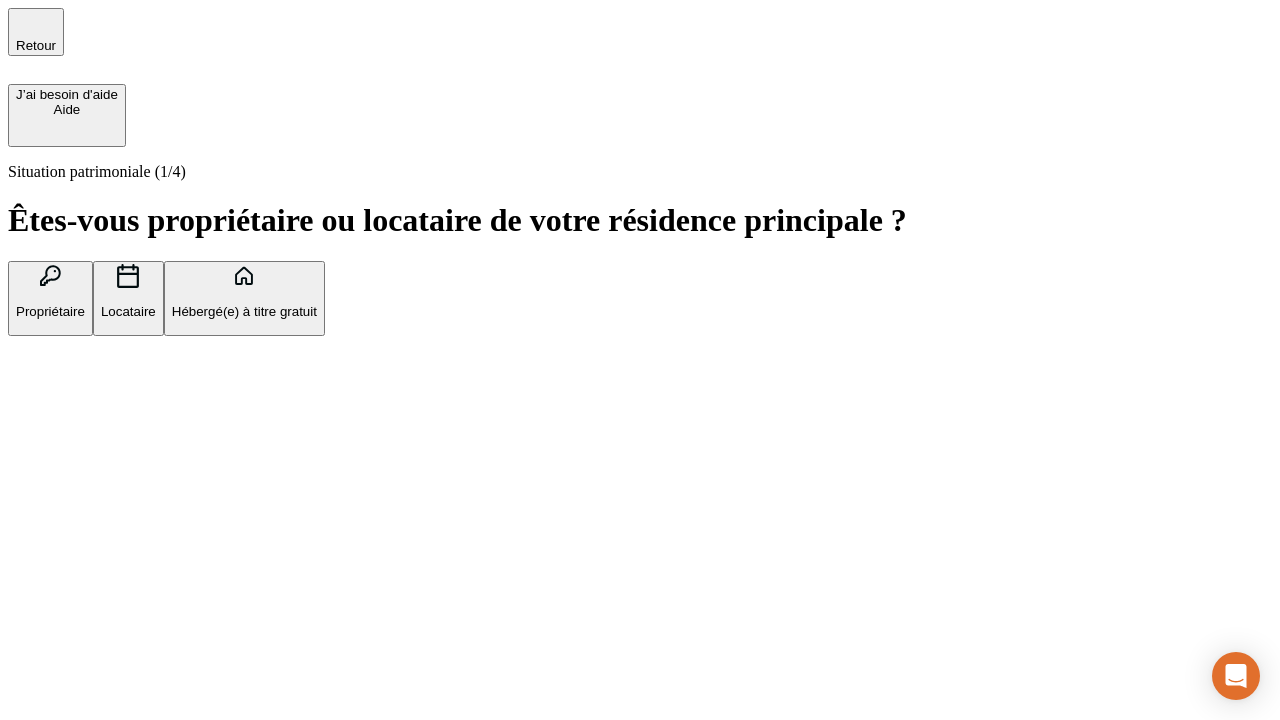 click on "Locataire" at bounding box center [128, 311] 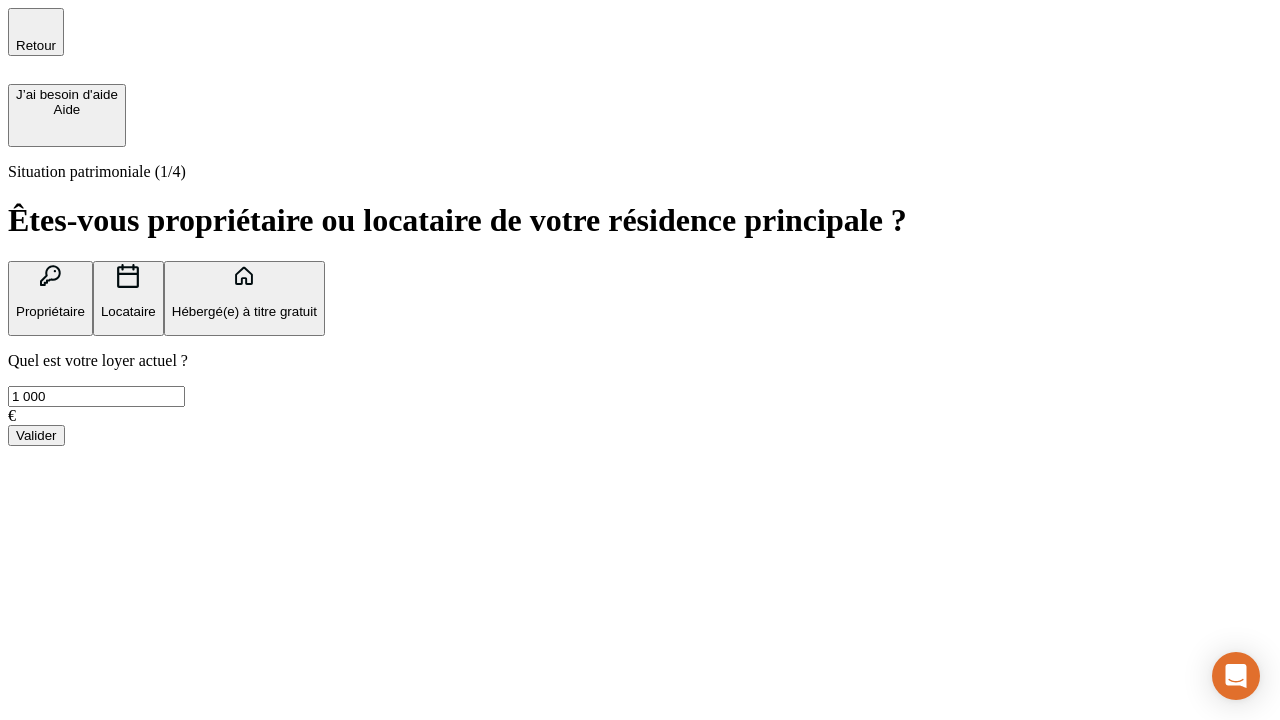 type on "1 000" 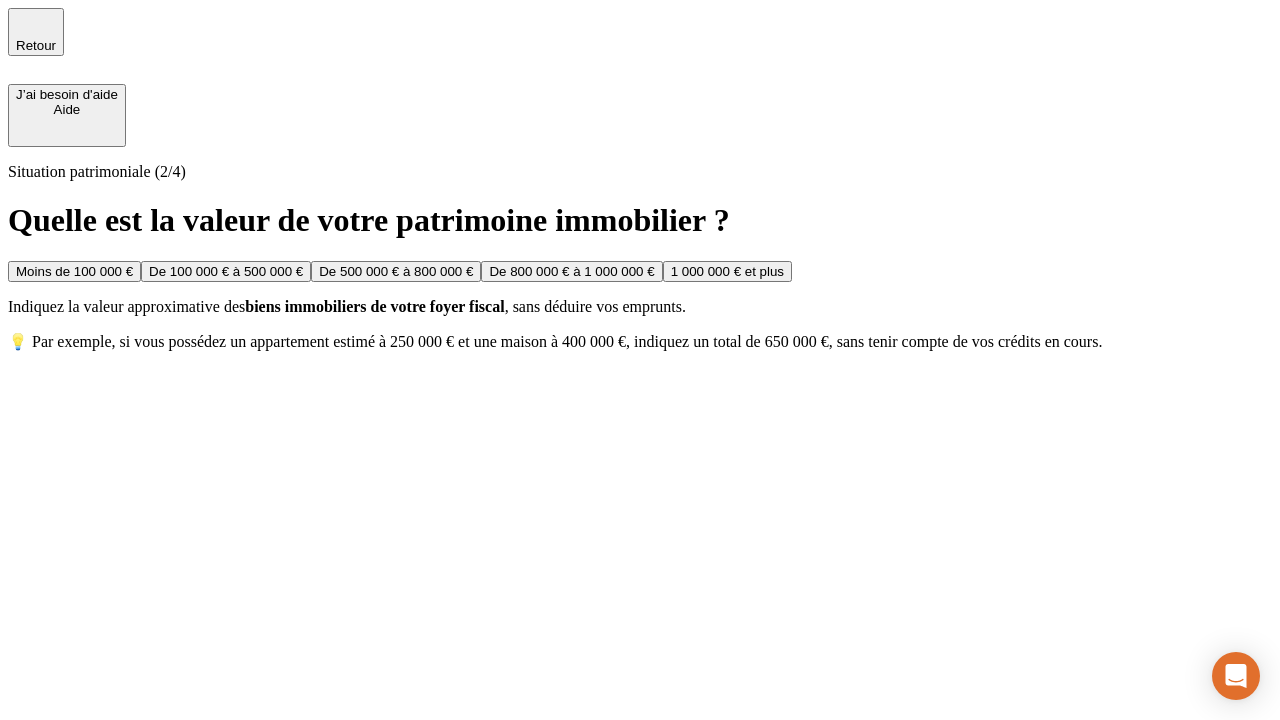 click on "De 500 000 € à 800 000 €" at bounding box center (396, 271) 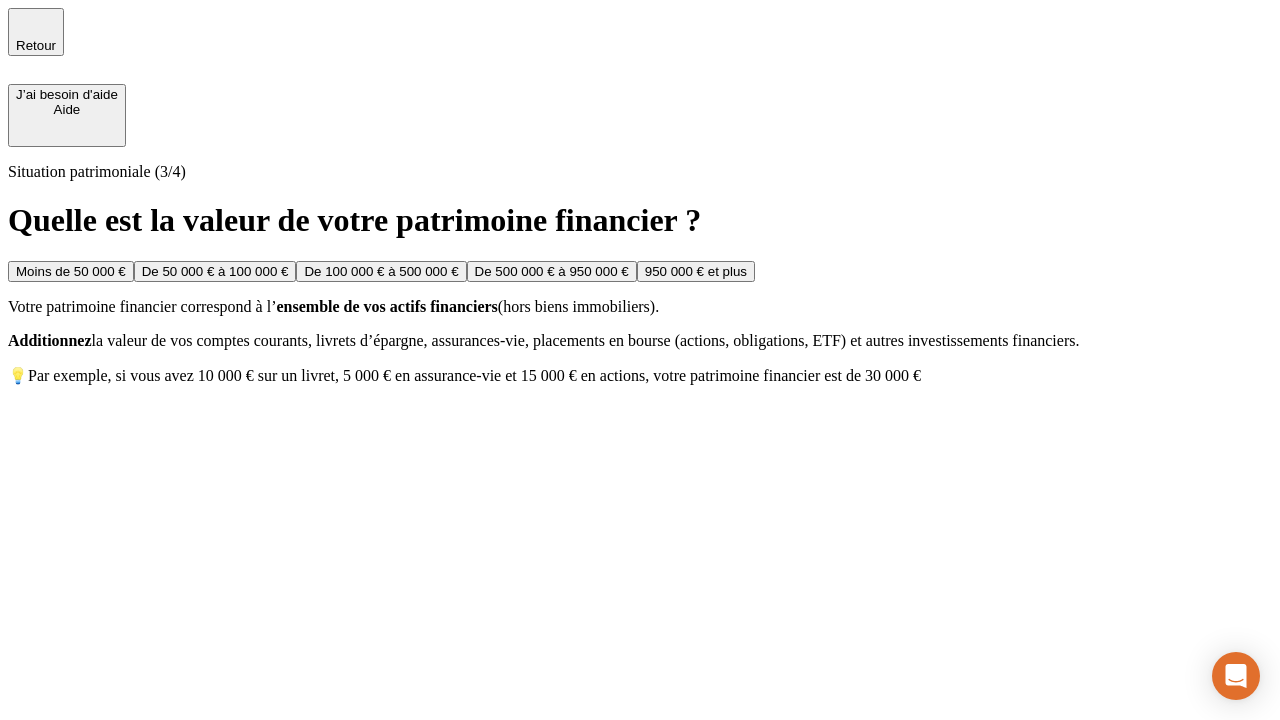 click on "Moins de 50 000 €" at bounding box center (71, 271) 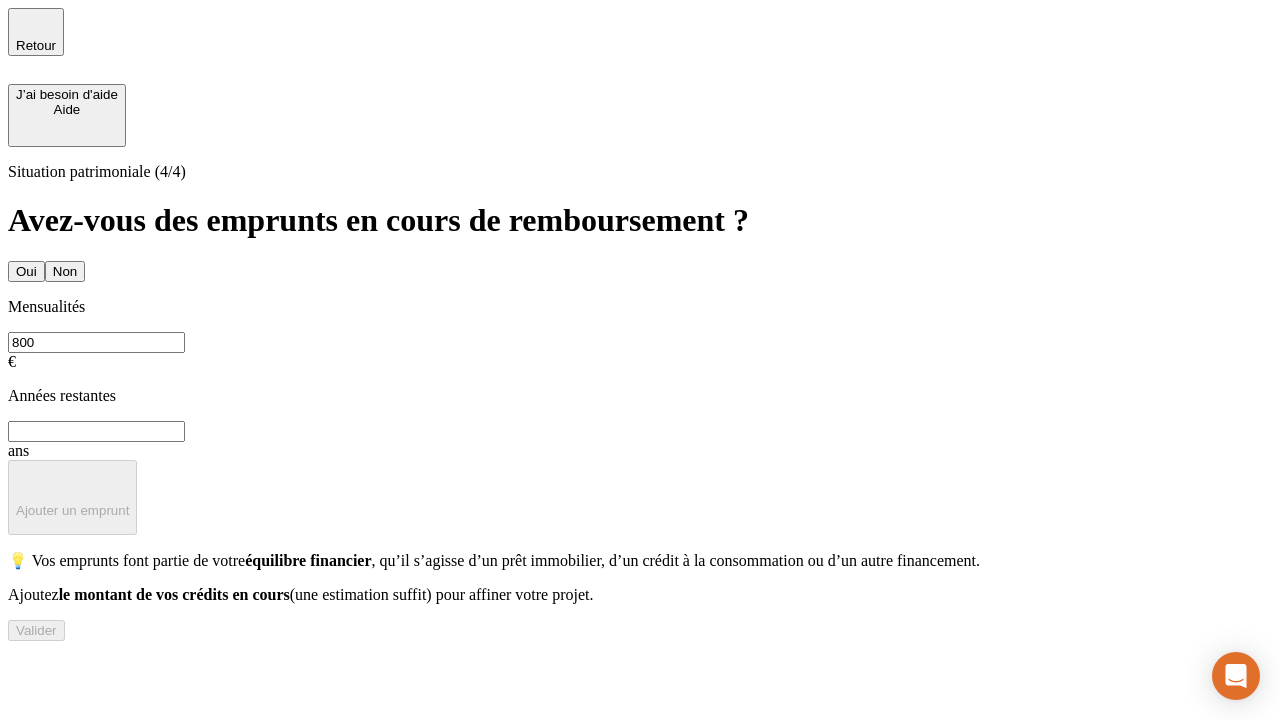 type on "800" 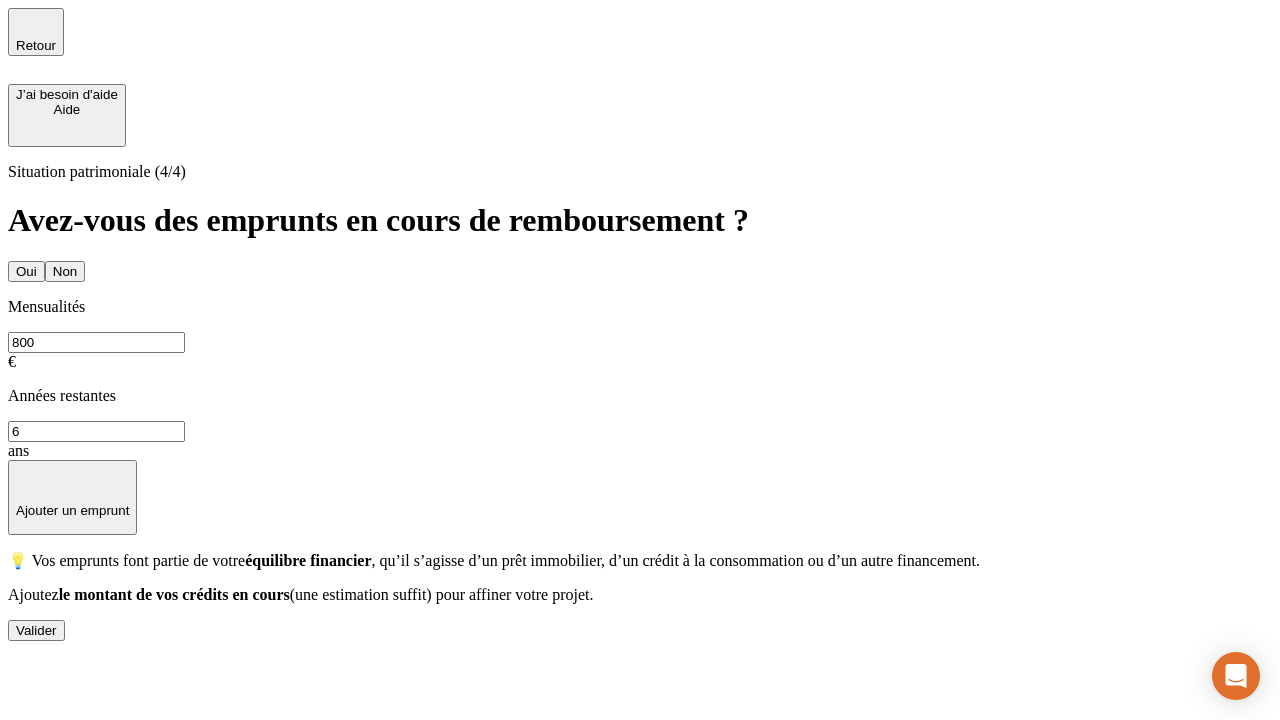 type on "6" 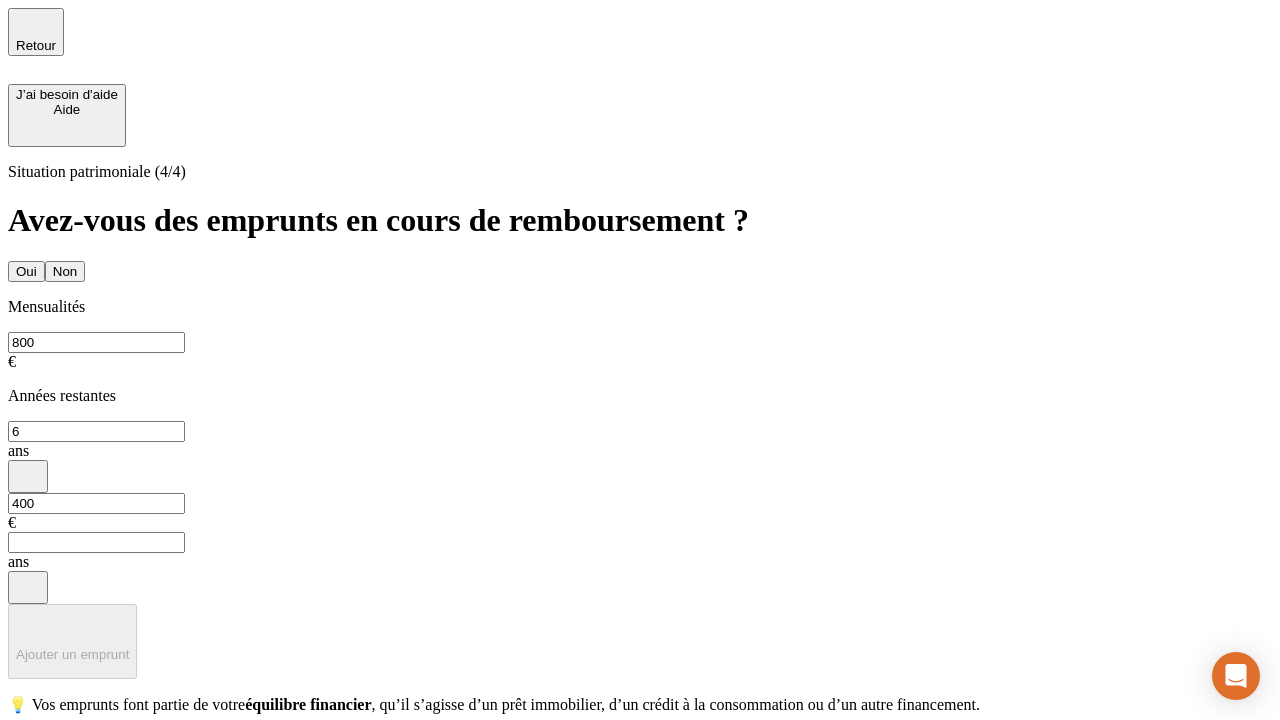type on "400" 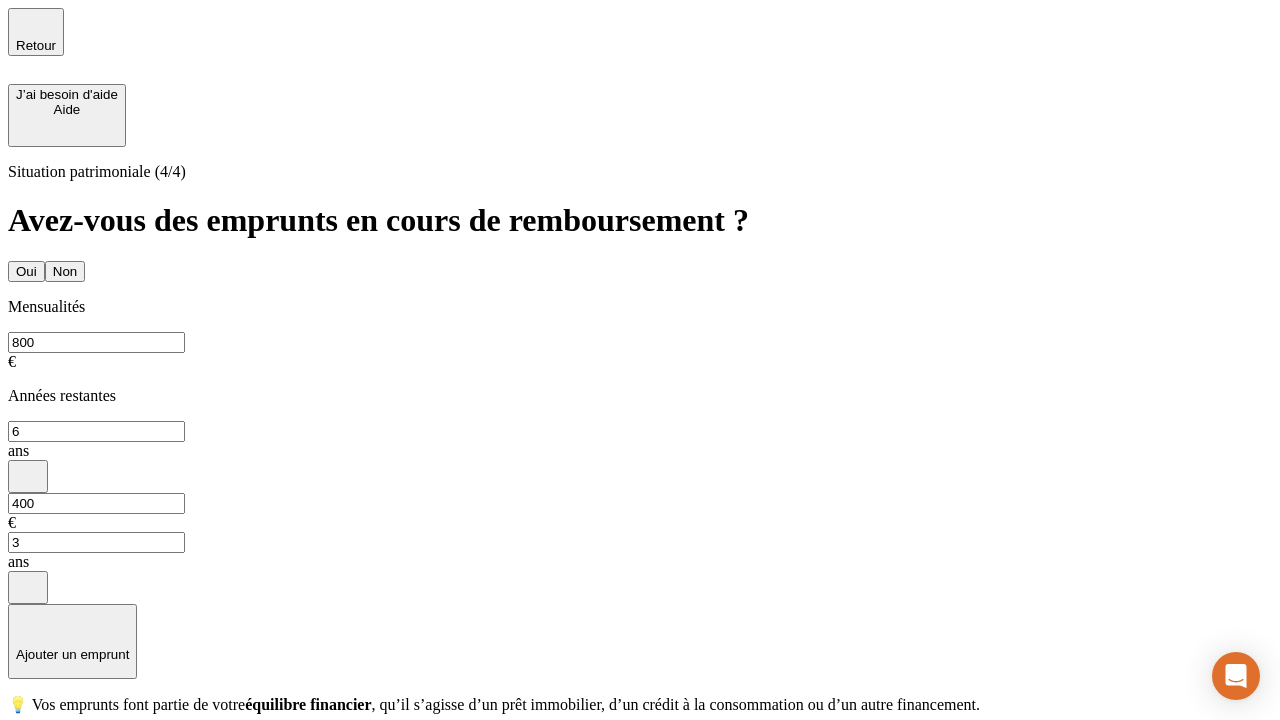 type on "3" 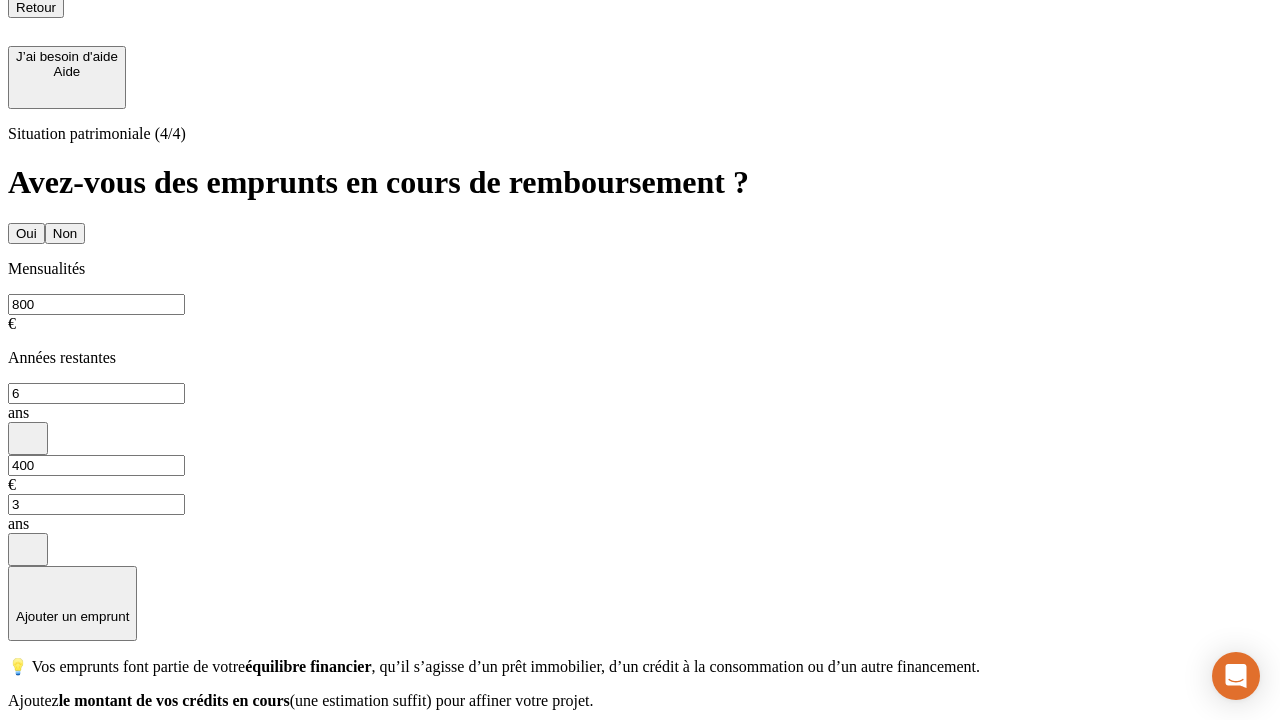 scroll, scrollTop: 0, scrollLeft: 0, axis: both 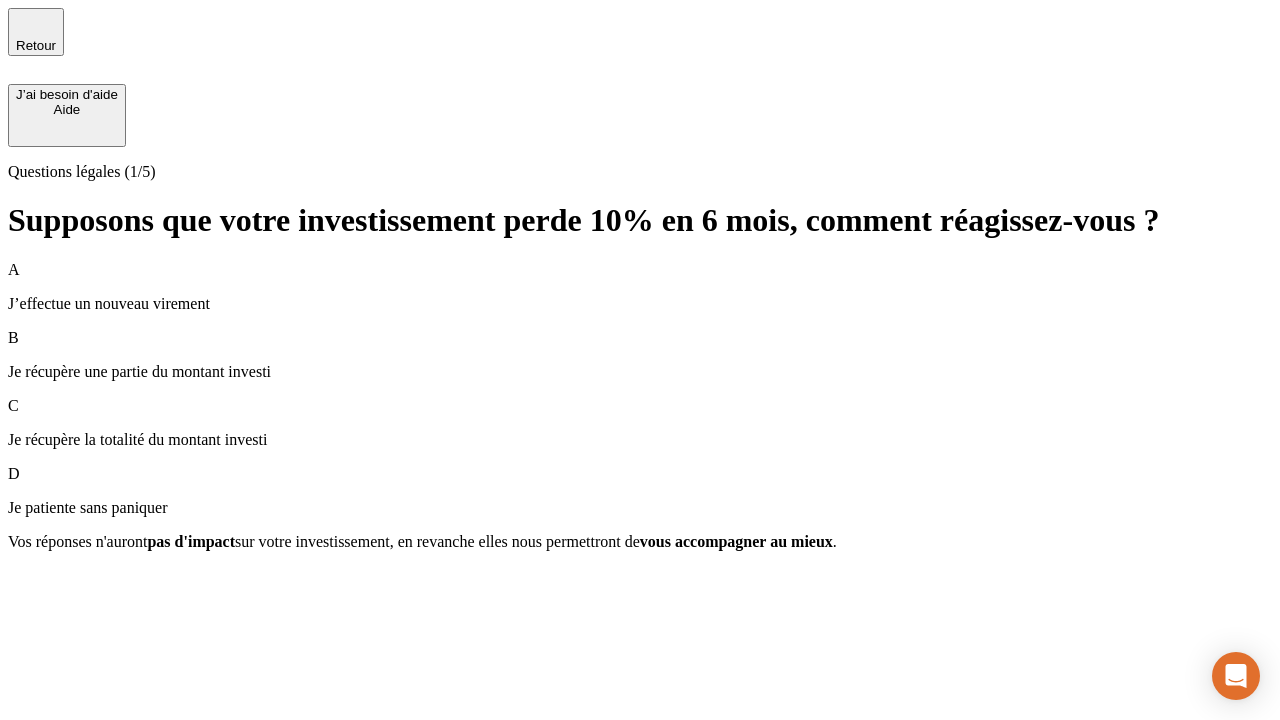 click on "Je récupère une partie du montant investi" at bounding box center [640, 372] 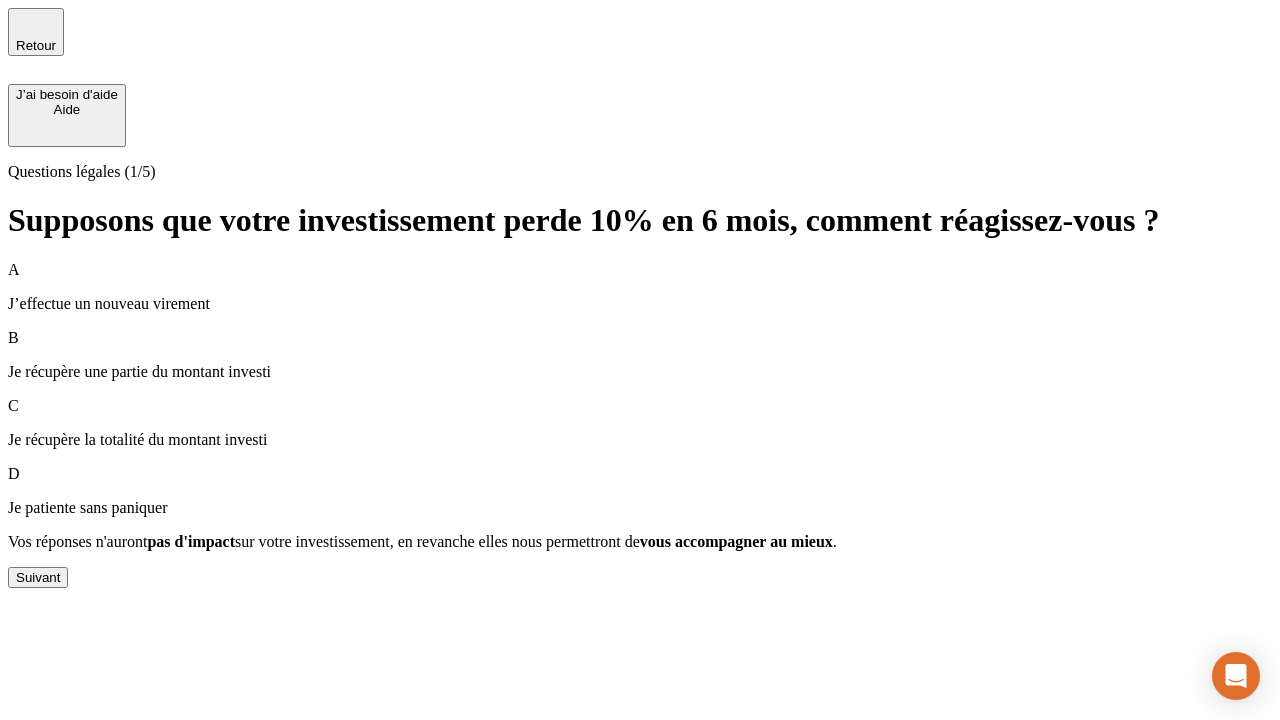 click on "Suivant" at bounding box center [38, 577] 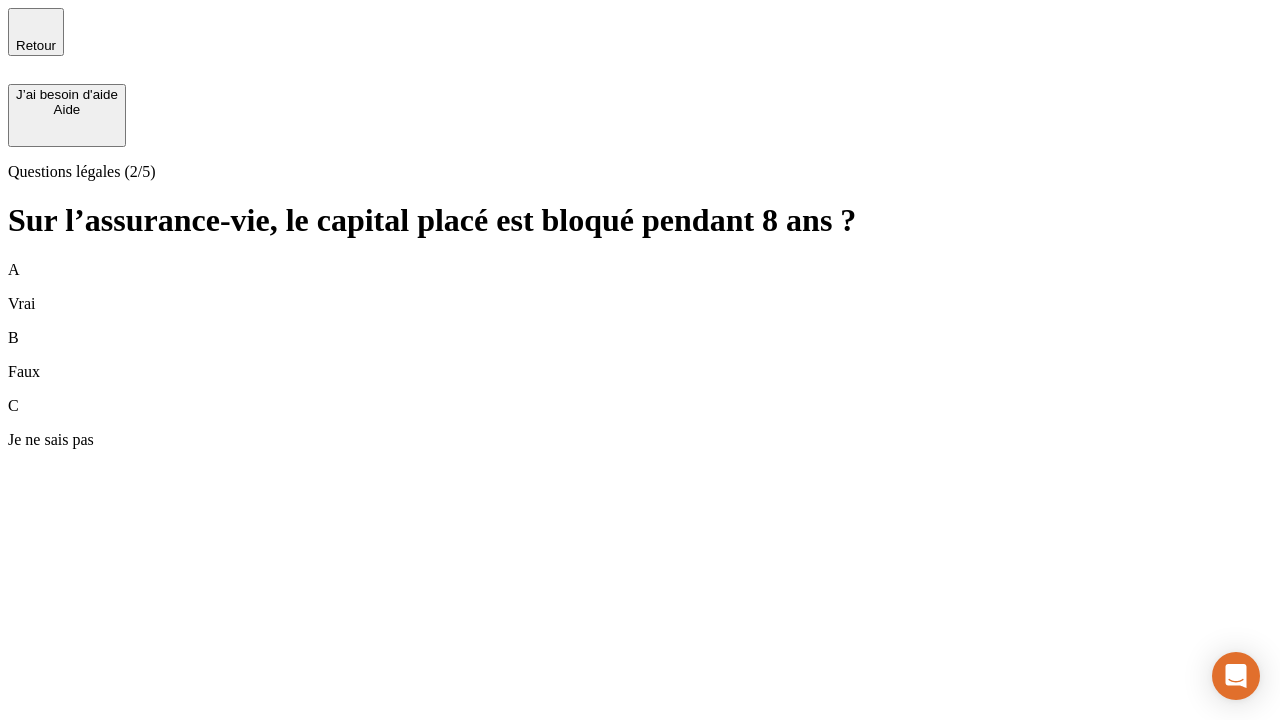 click on "B Faux" at bounding box center [640, 355] 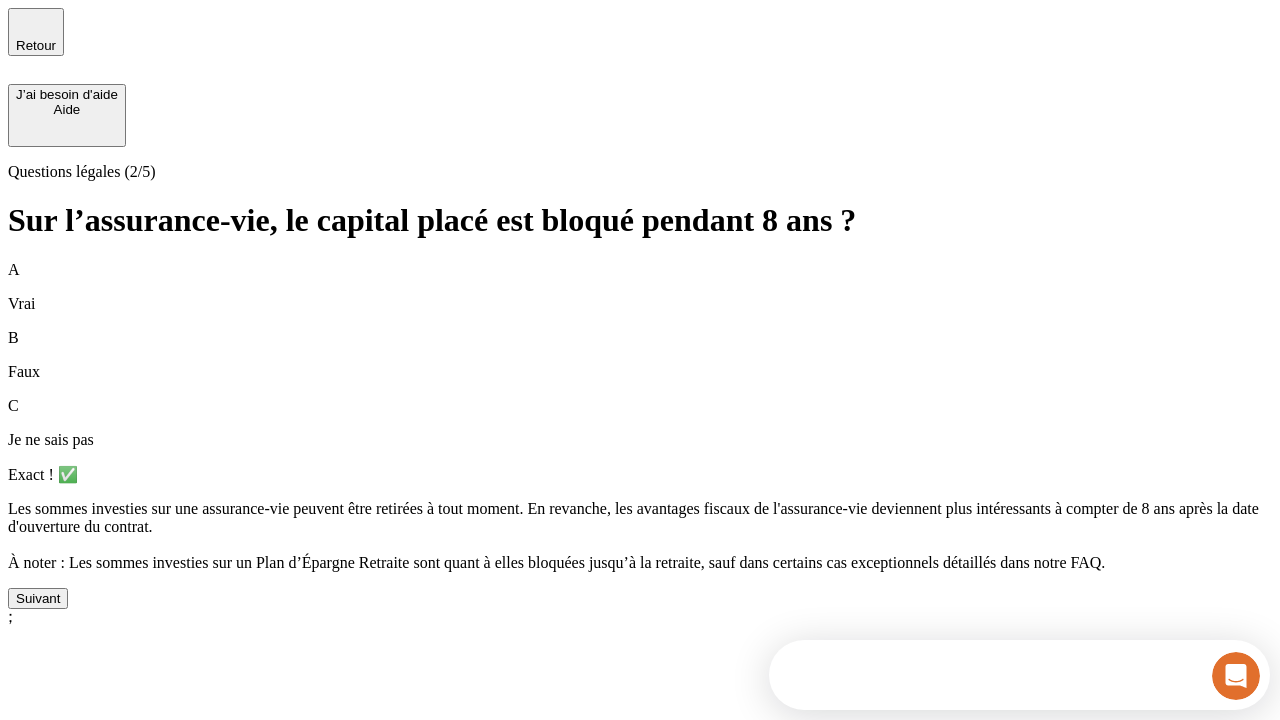 scroll, scrollTop: 0, scrollLeft: 0, axis: both 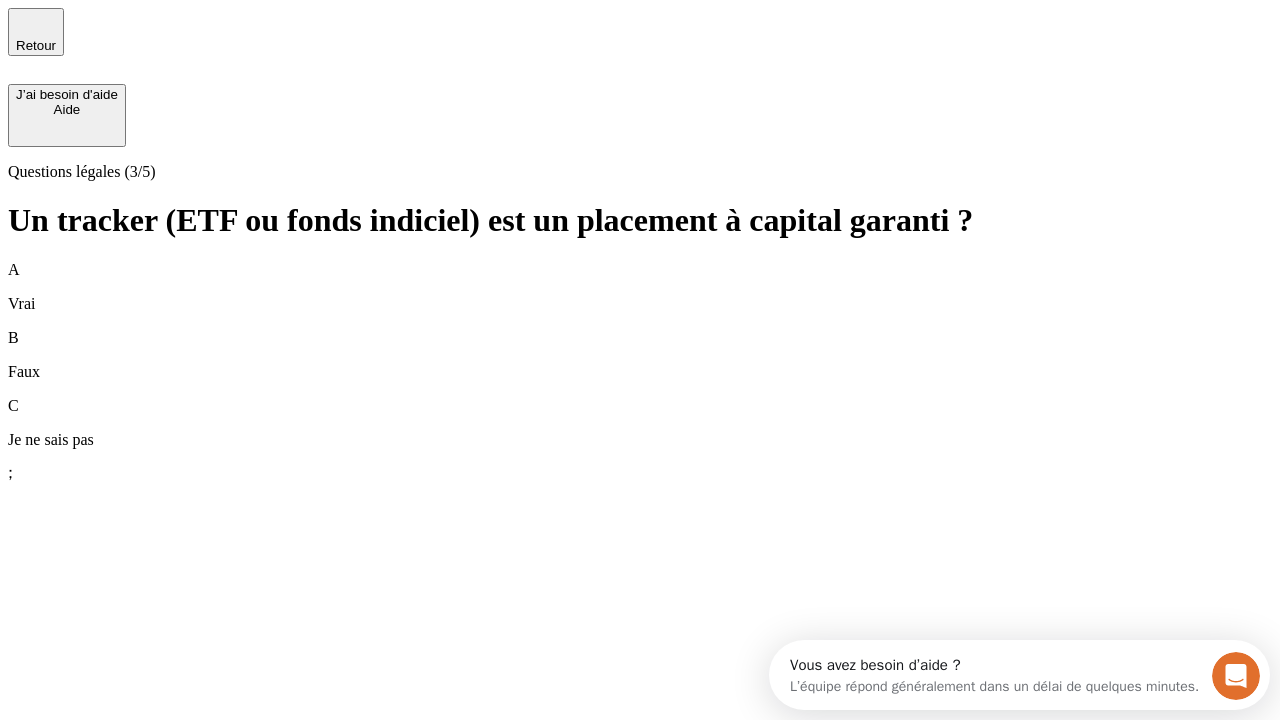 click on "B Faux" at bounding box center [640, 355] 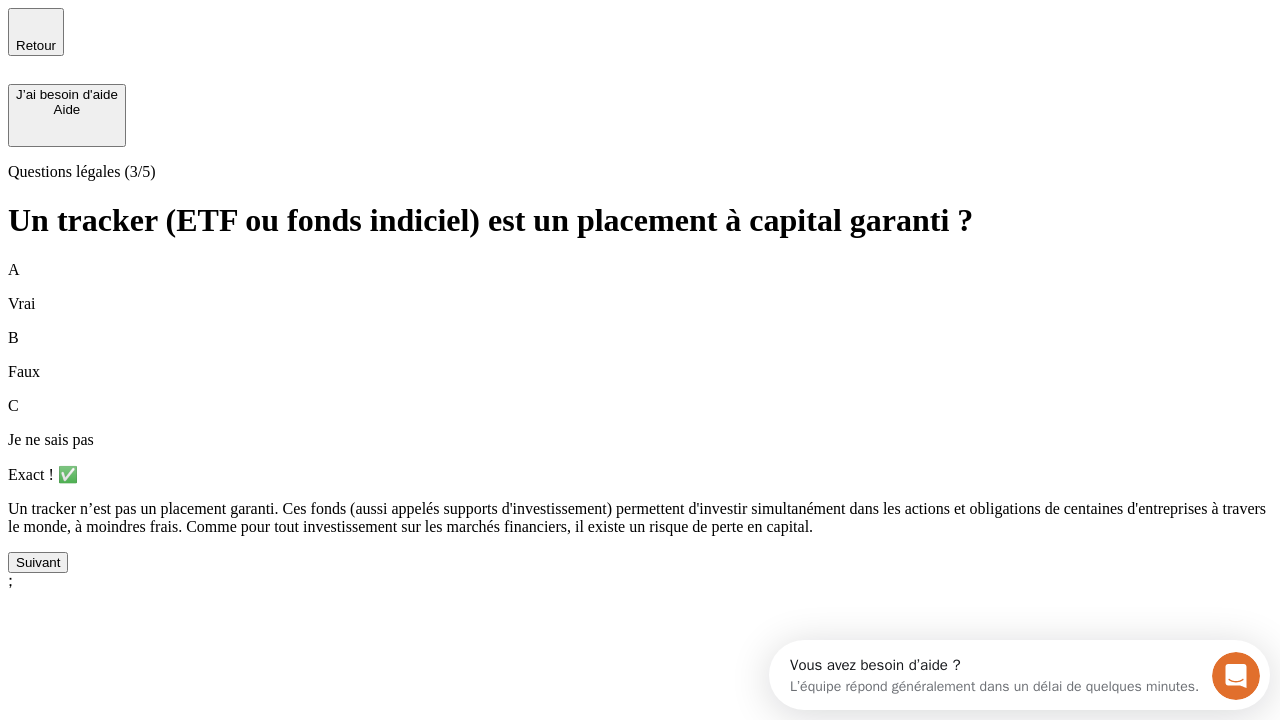 click on "Suivant" at bounding box center [38, 562] 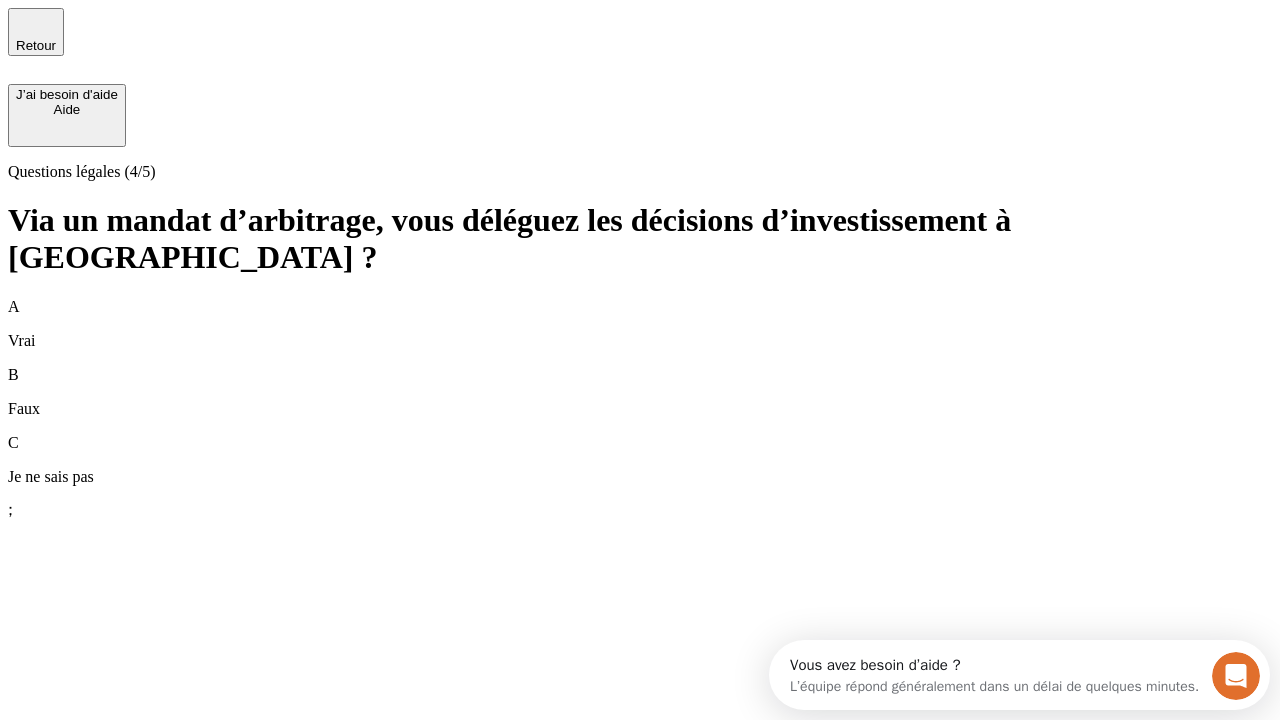 click on "A Vrai" at bounding box center (640, 324) 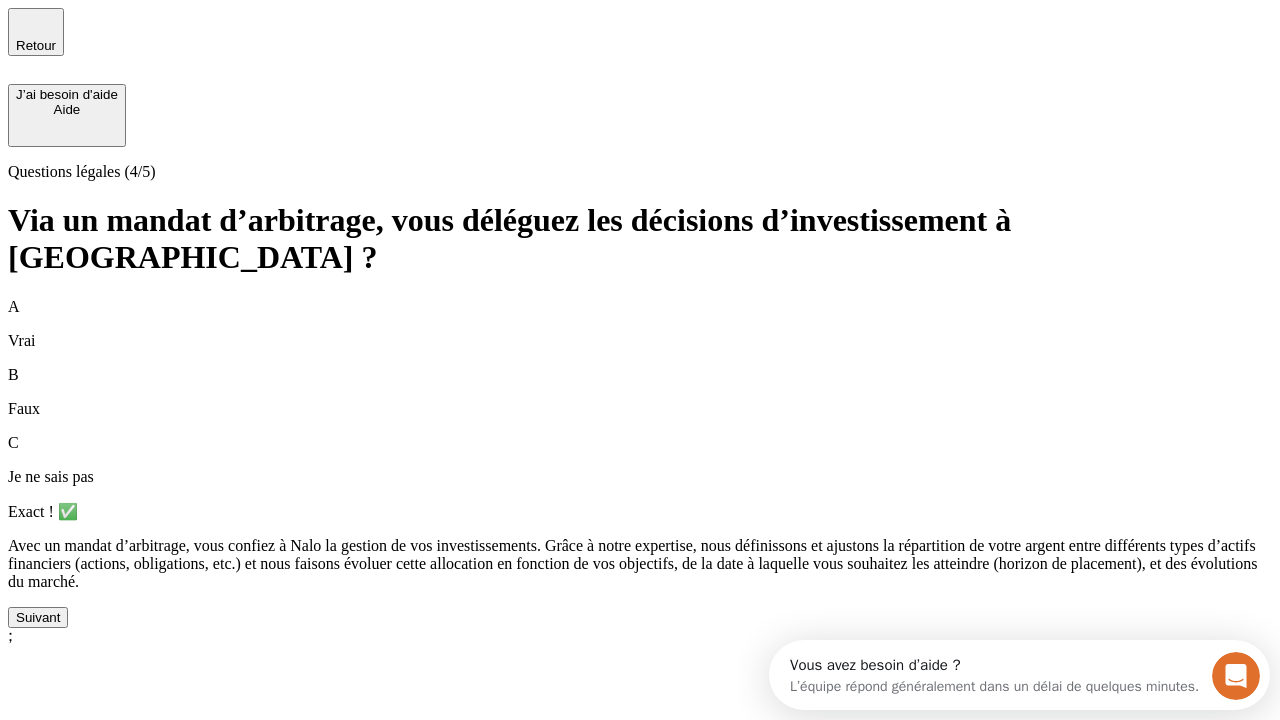 click on "Suivant" at bounding box center (38, 617) 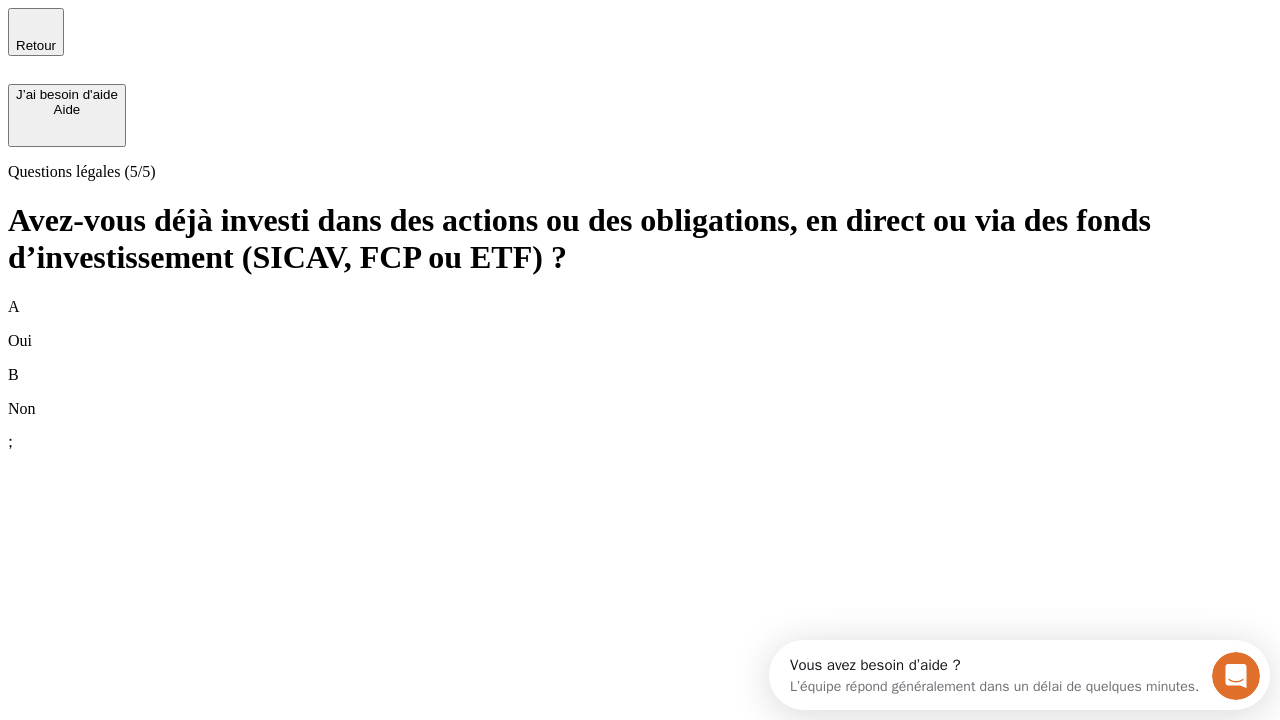 click on "B Non" at bounding box center (640, 392) 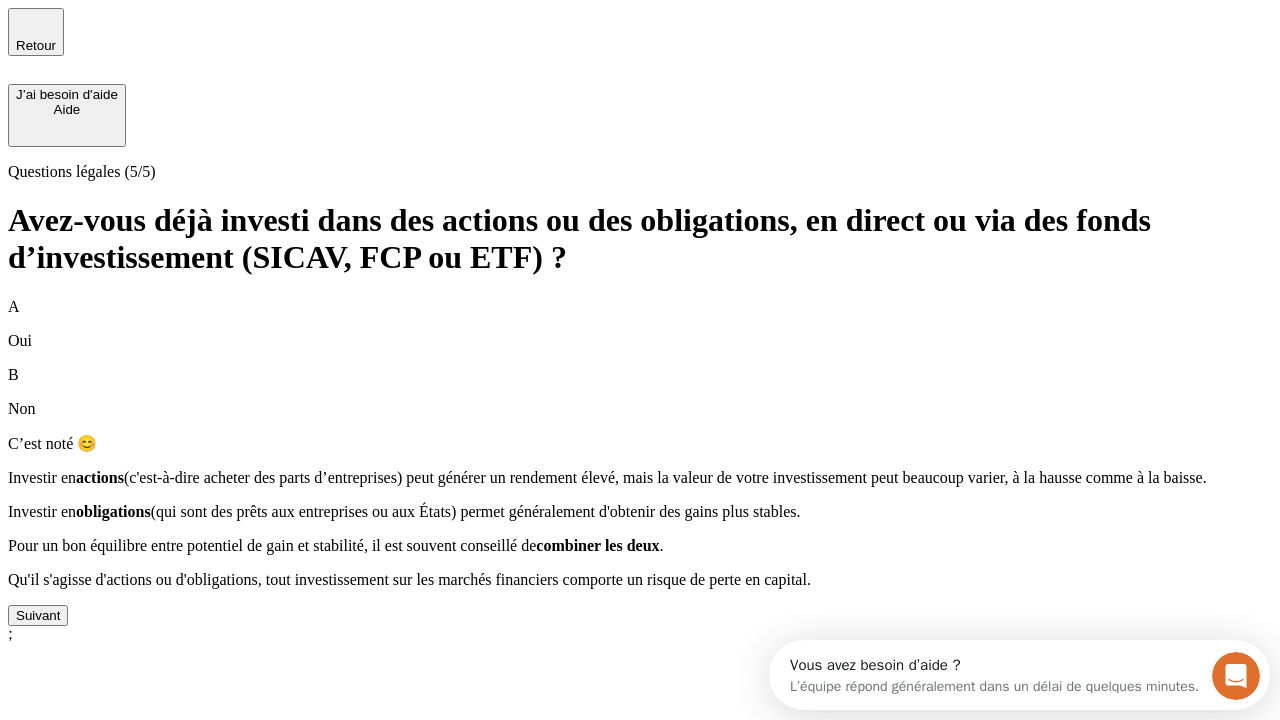 click on "Suivant" at bounding box center [38, 615] 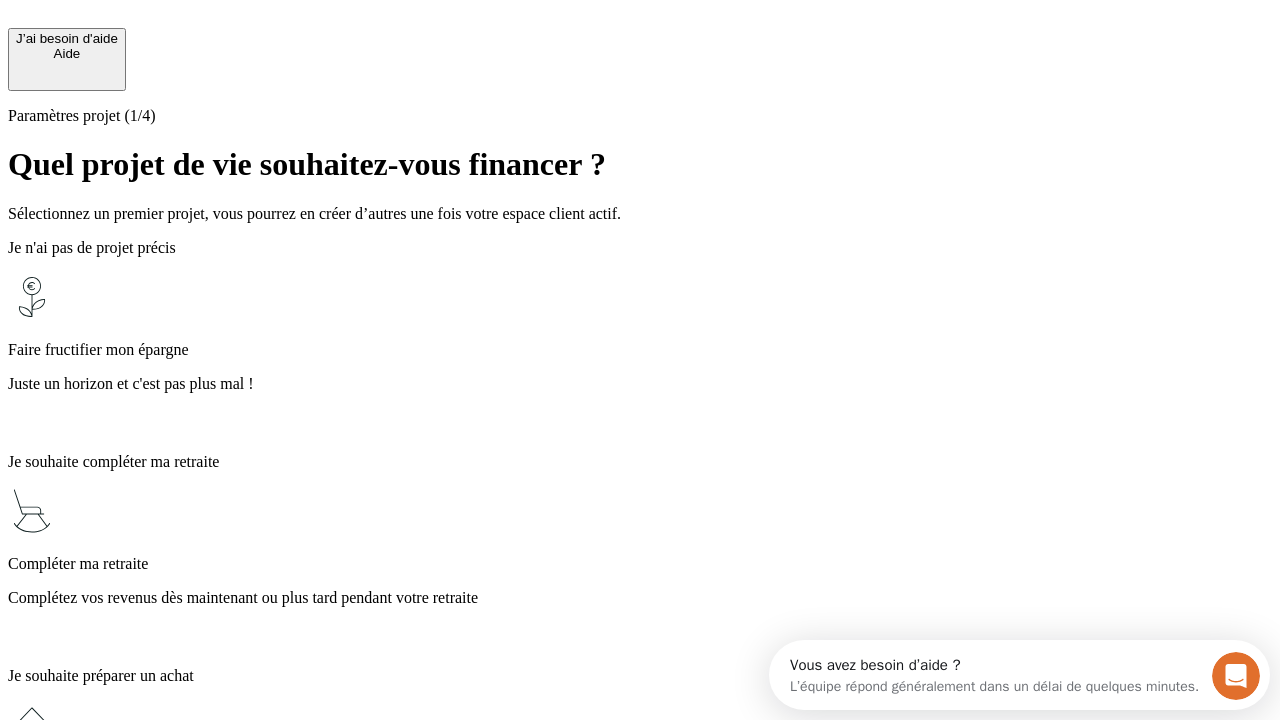 click on "Complétez vos revenus dès maintenant ou plus tard pendant votre retraite" at bounding box center (640, 598) 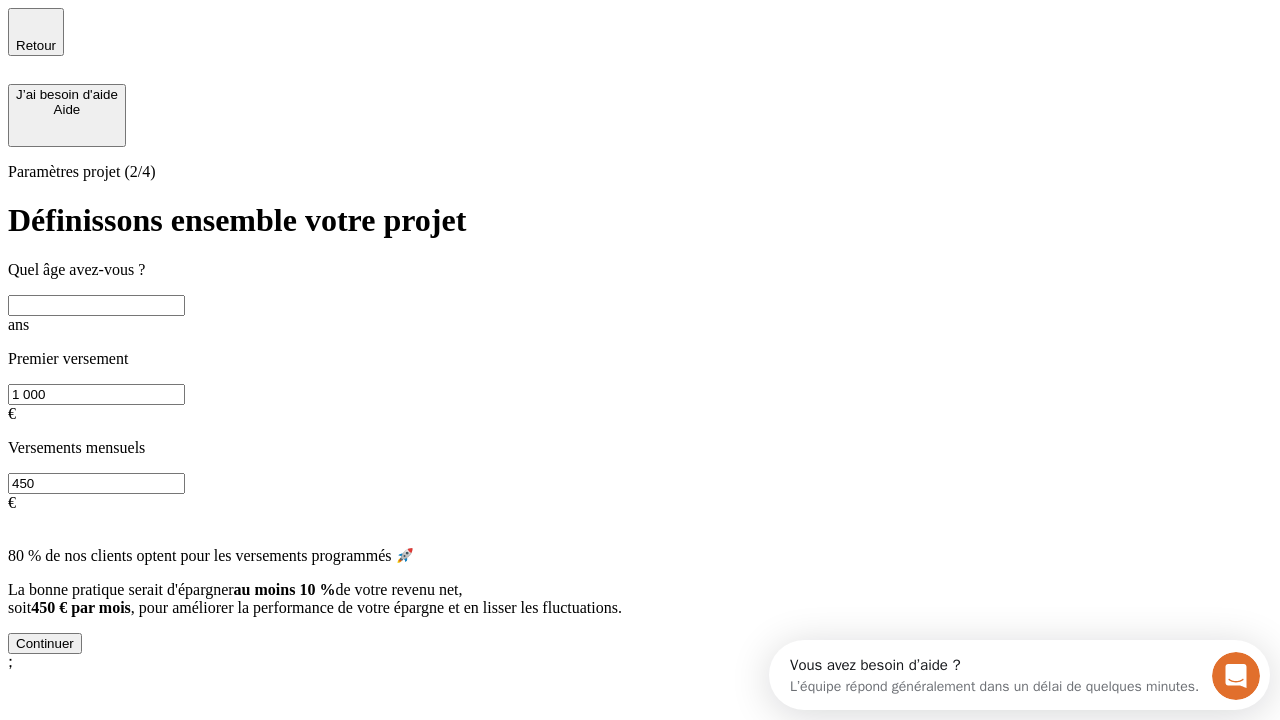 scroll, scrollTop: 18, scrollLeft: 0, axis: vertical 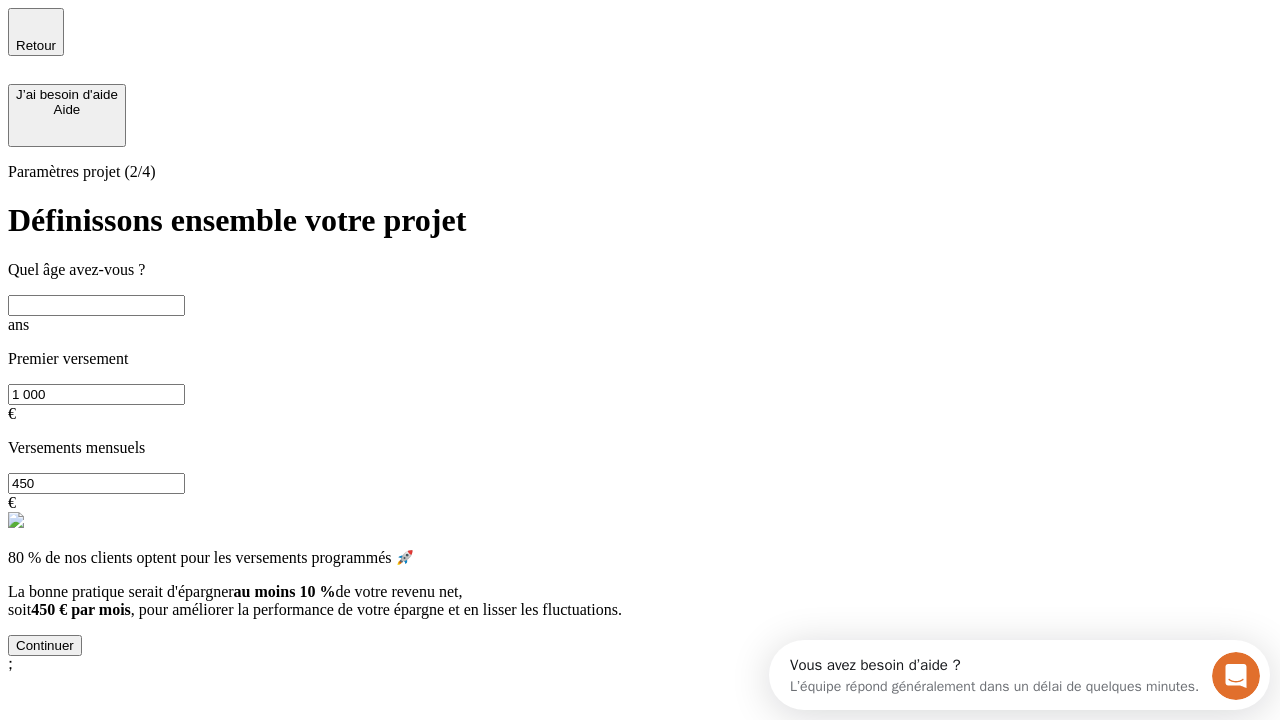 click at bounding box center (96, 305) 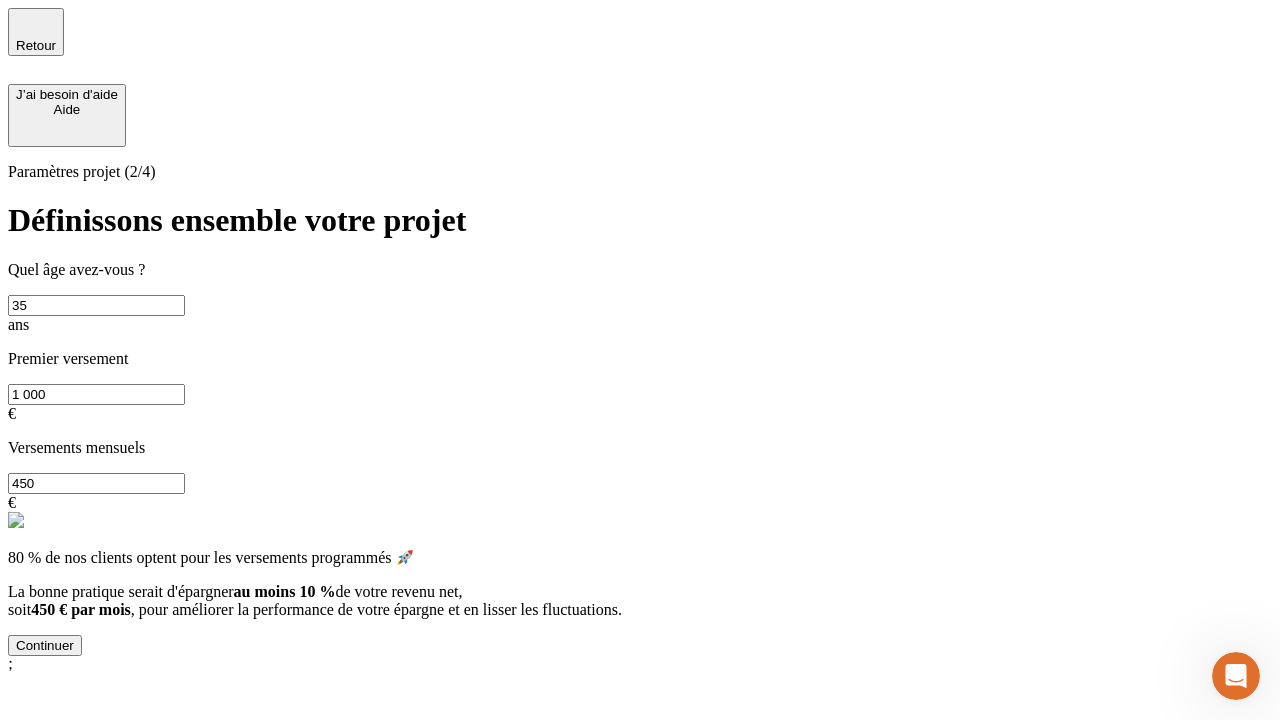 type on "35" 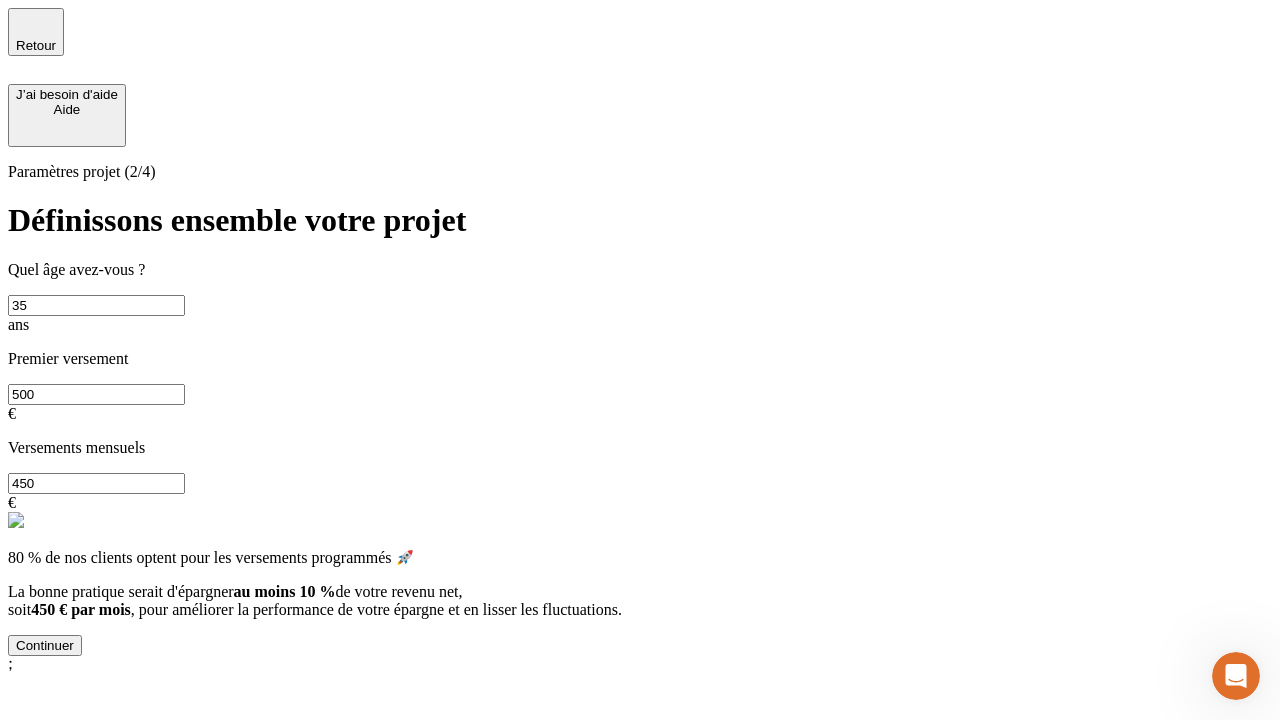 scroll, scrollTop: 0, scrollLeft: 0, axis: both 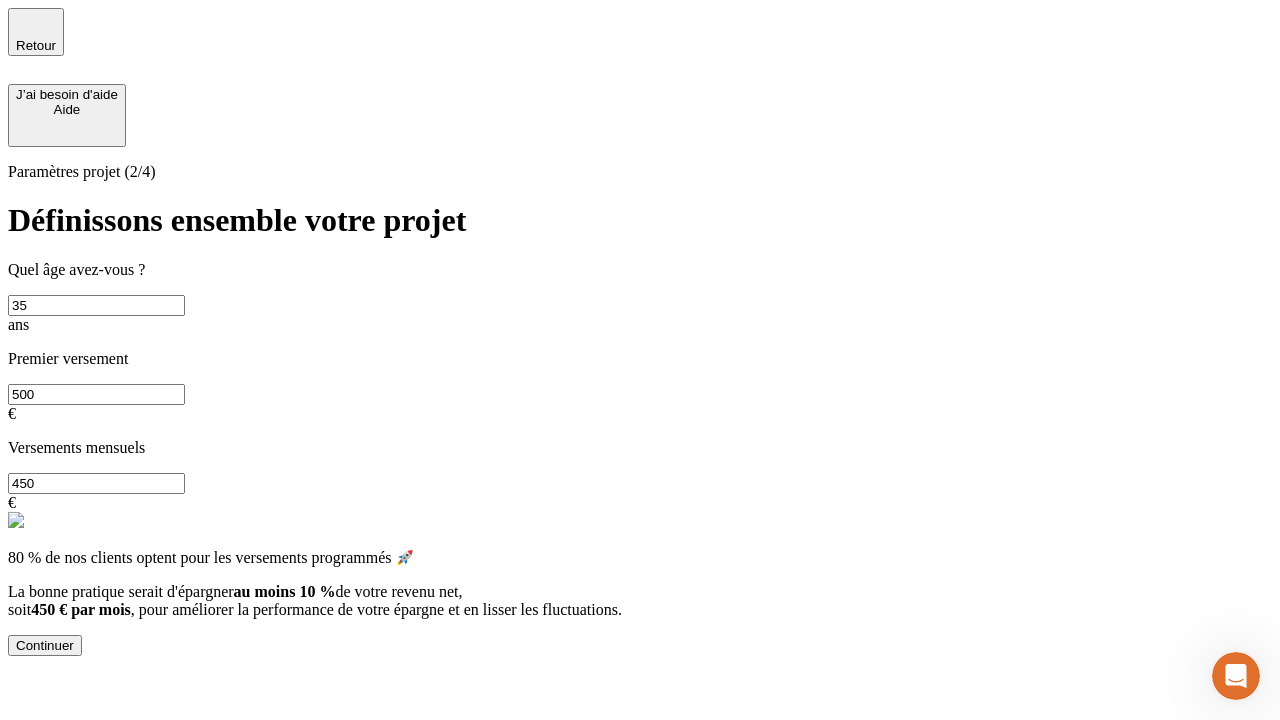 type on "500" 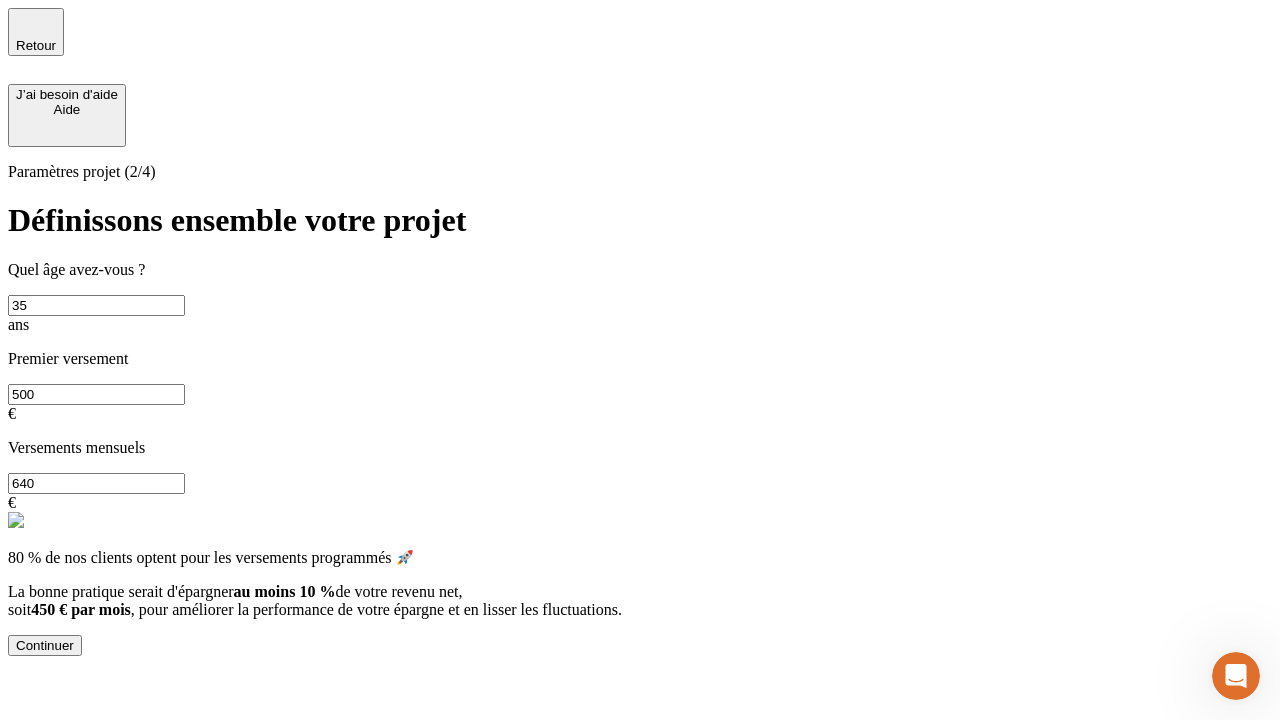 type on "640" 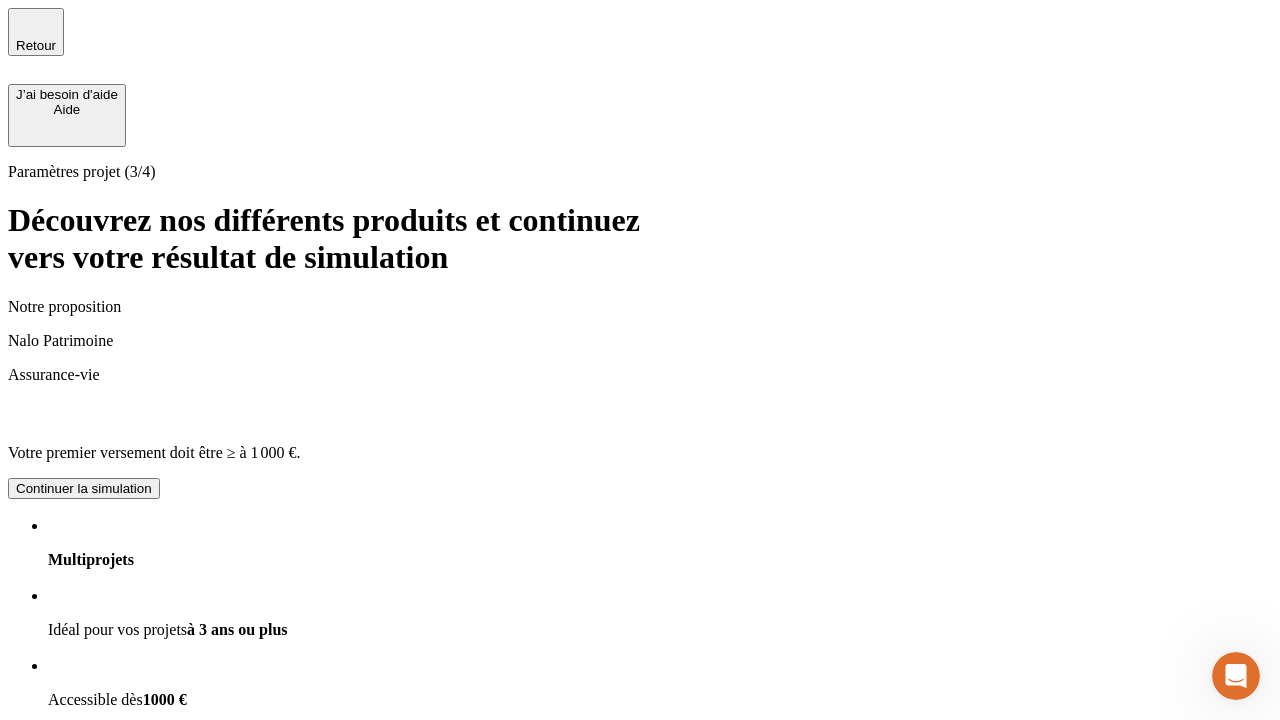 click on "Continuer la simulation" at bounding box center (84, 928) 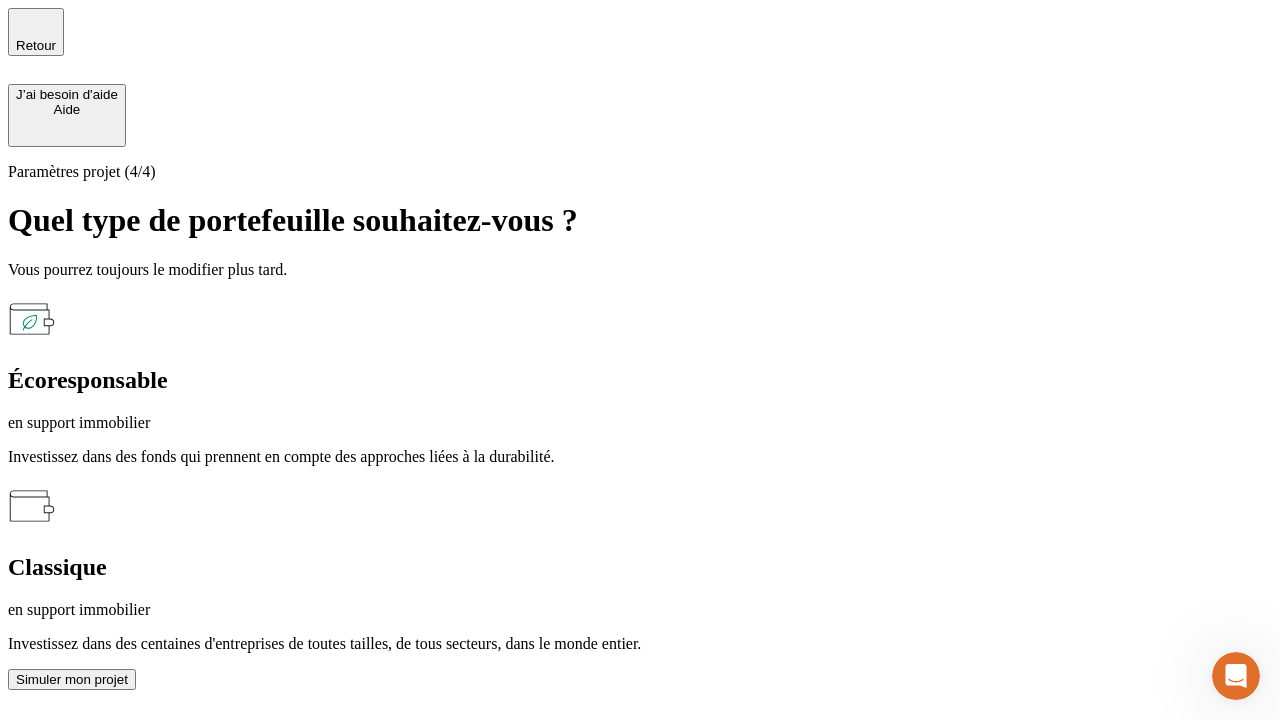 click on "en support immobilier" at bounding box center (640, 610) 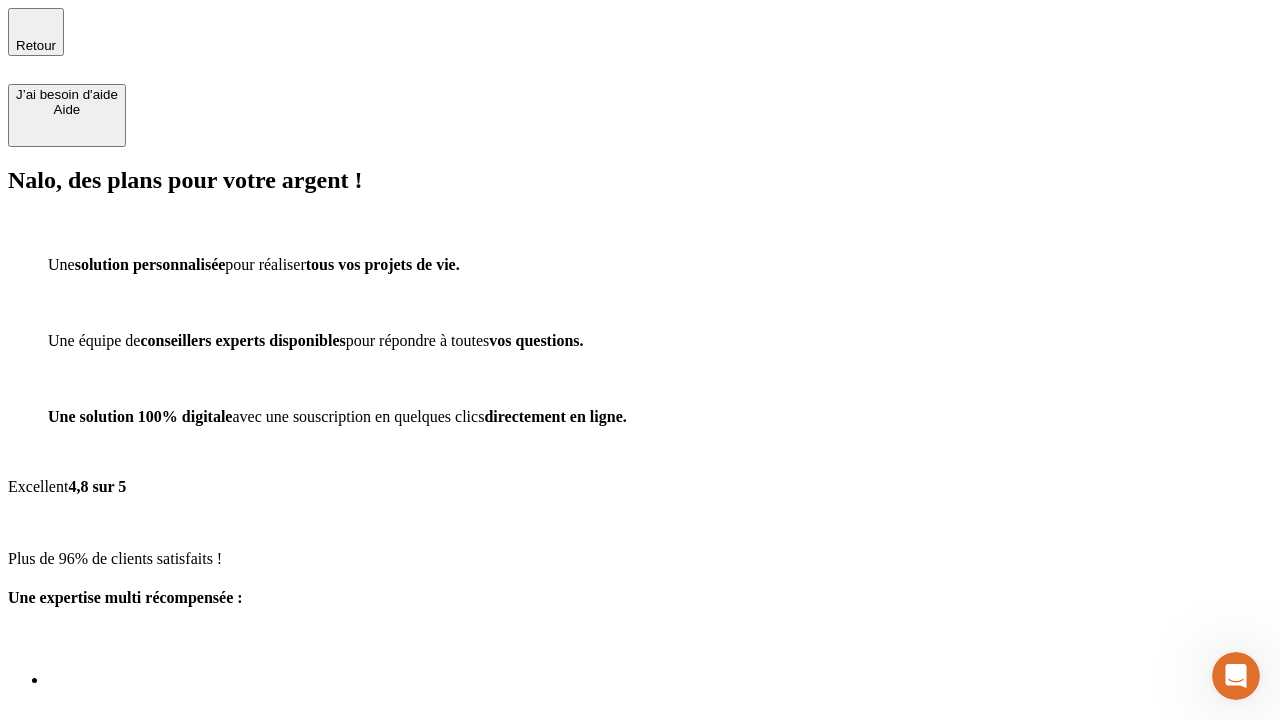click on "Découvrir ma simulation" at bounding box center (87, 797) 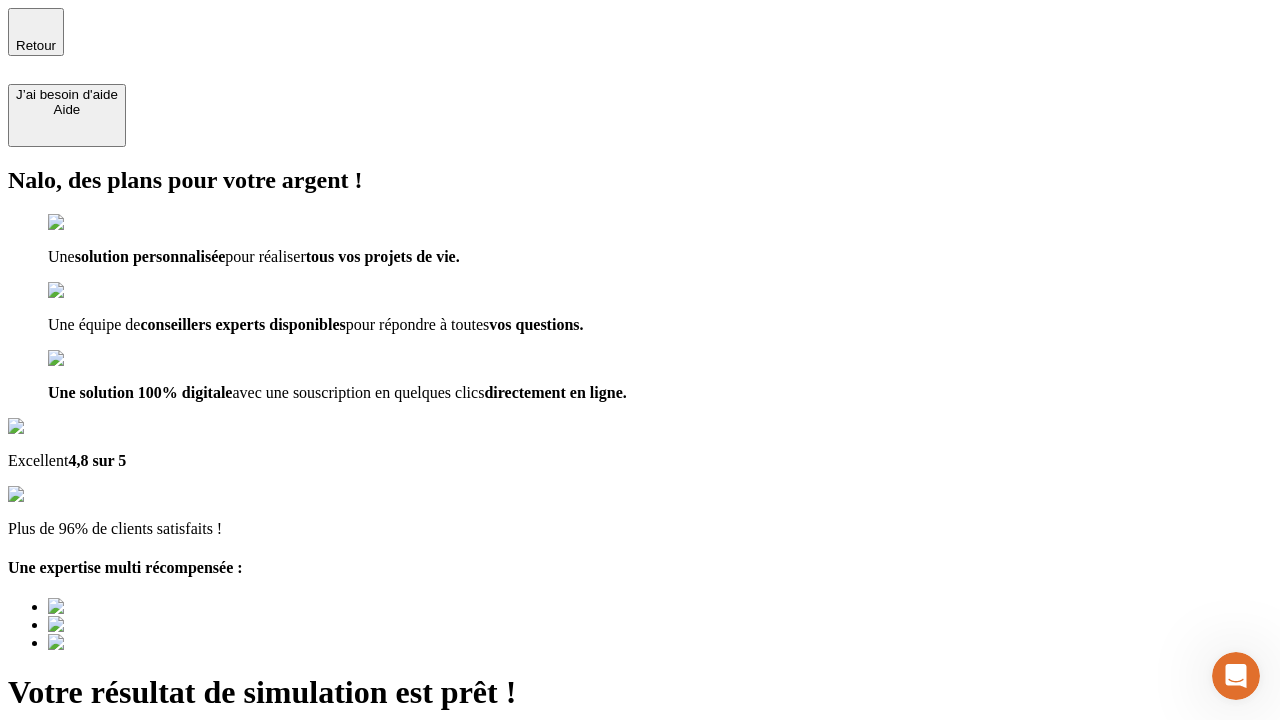 type on "[EMAIL_ADDRESS][DOMAIN_NAME]" 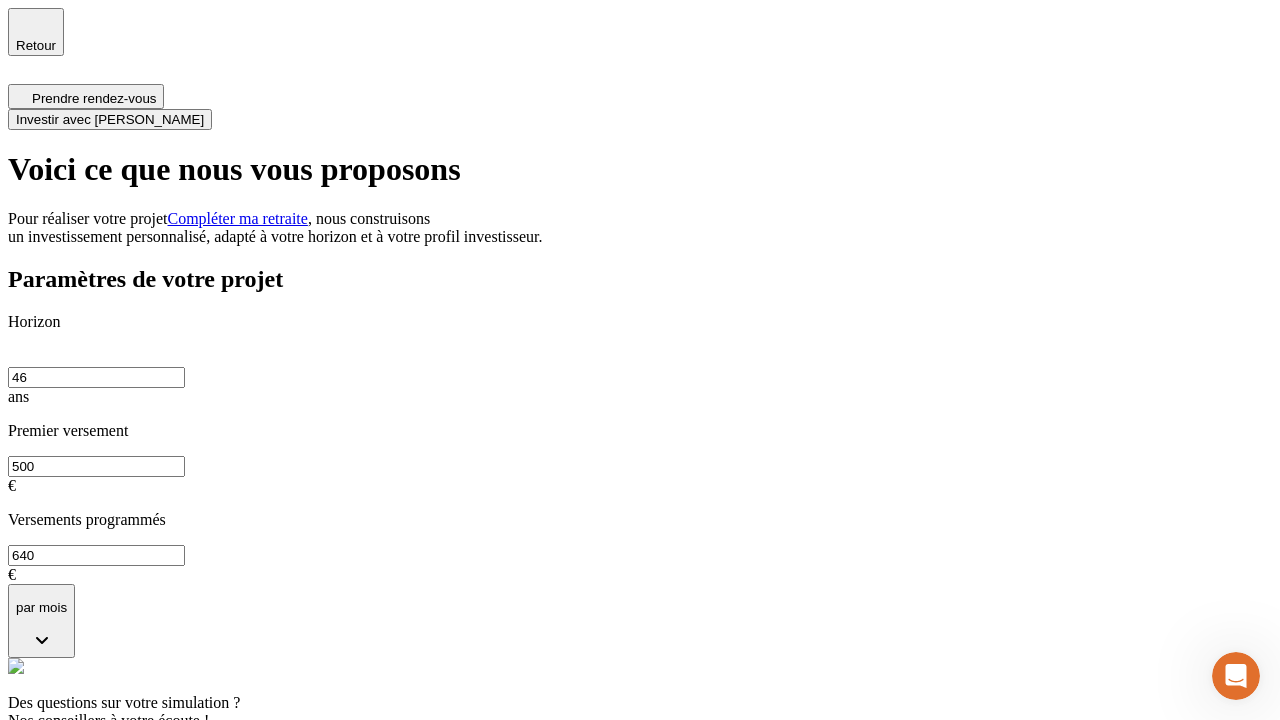 click on "Investir avec [PERSON_NAME]" at bounding box center (110, 119) 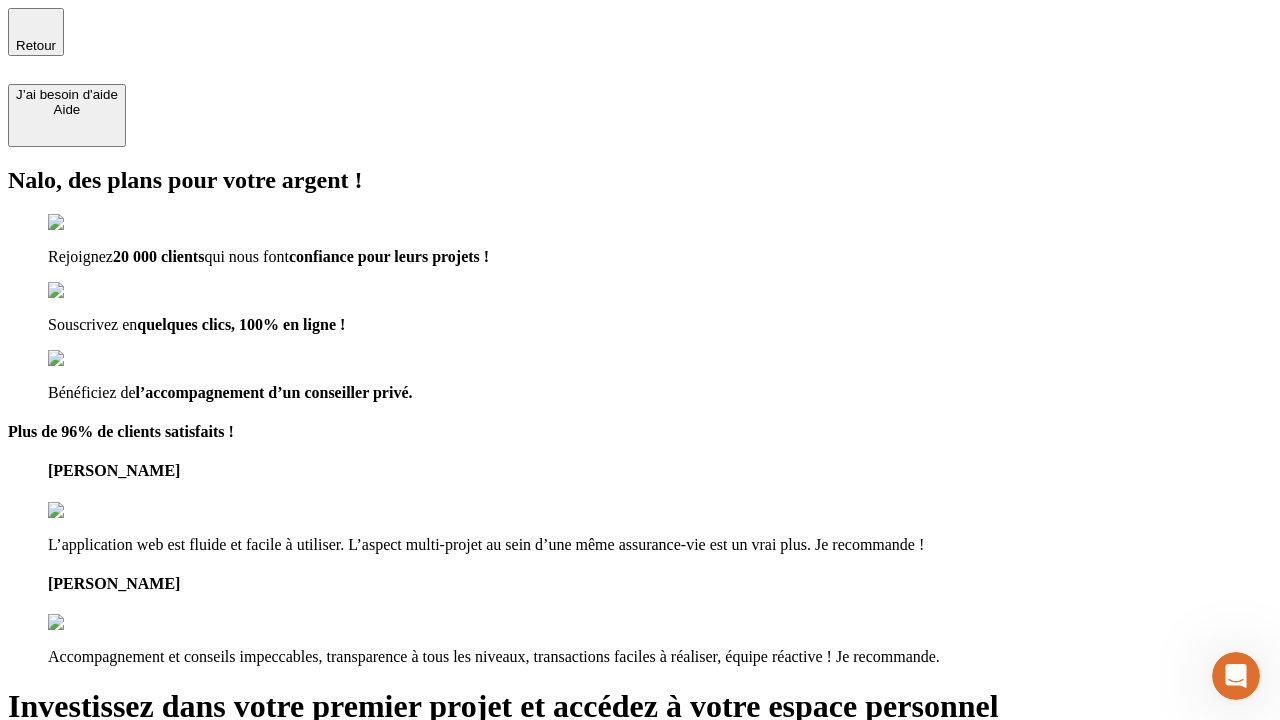 type on "[EMAIL_ADDRESS][DOMAIN_NAME]" 